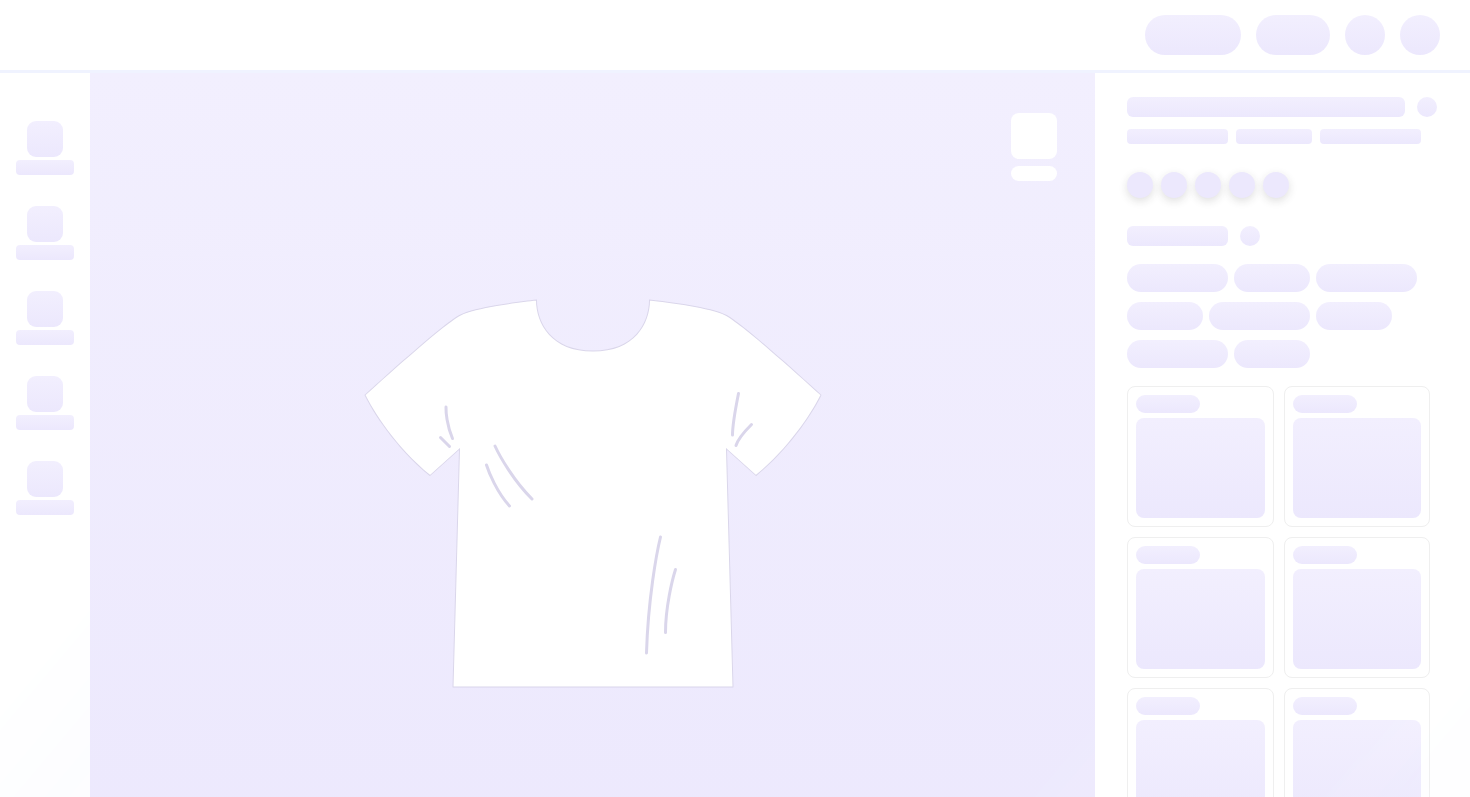 scroll, scrollTop: 0, scrollLeft: 0, axis: both 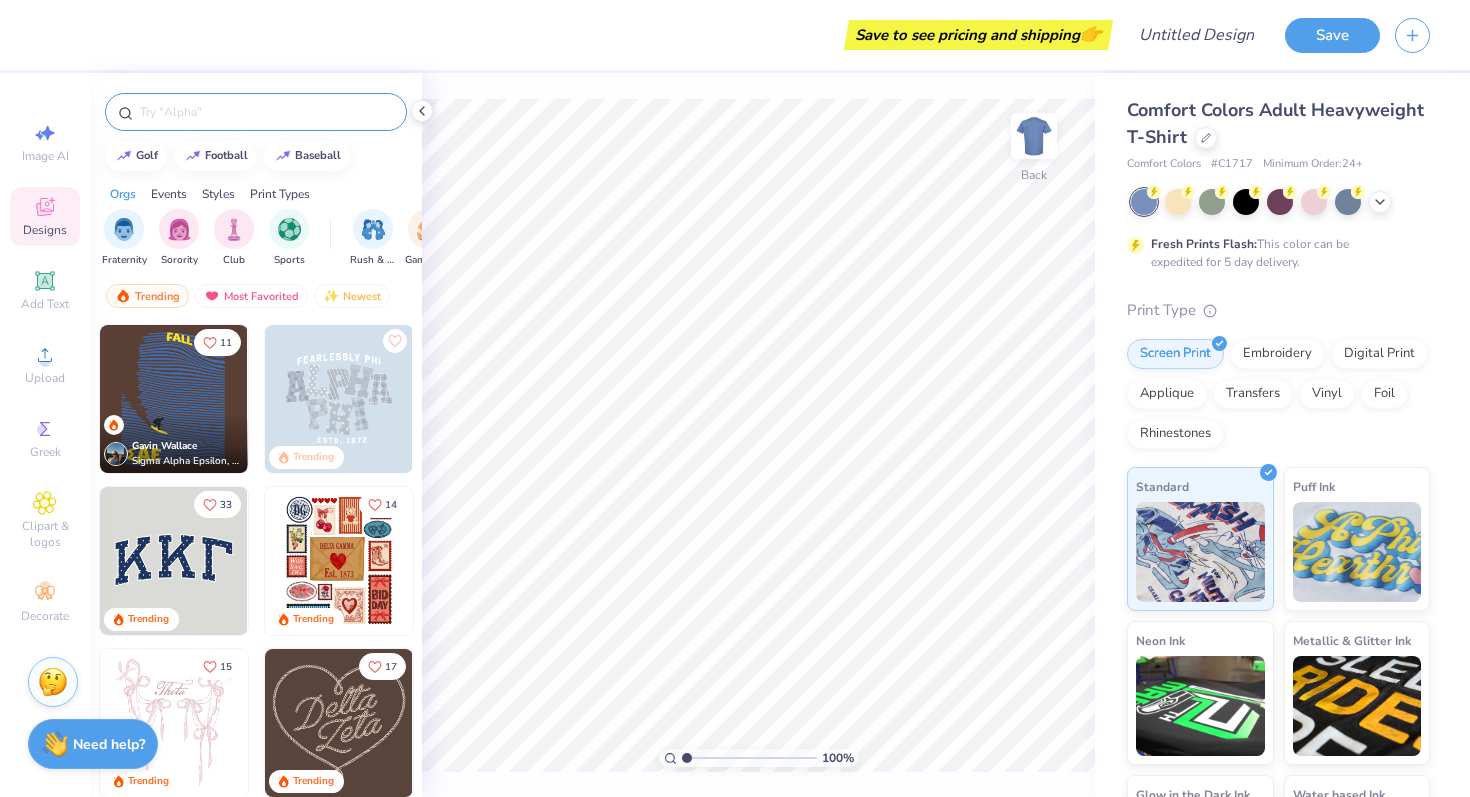 click at bounding box center [266, 112] 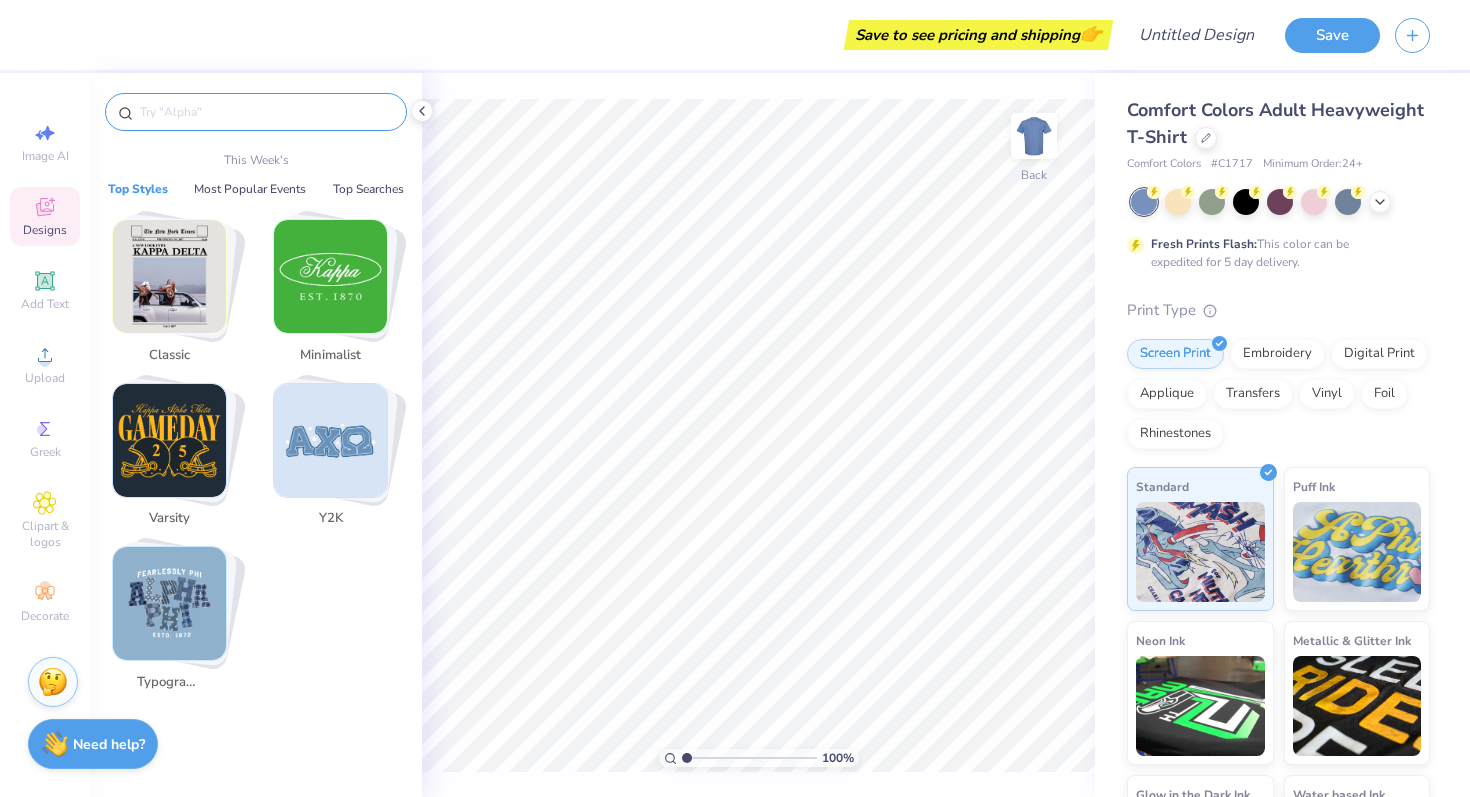 click at bounding box center (266, 112) 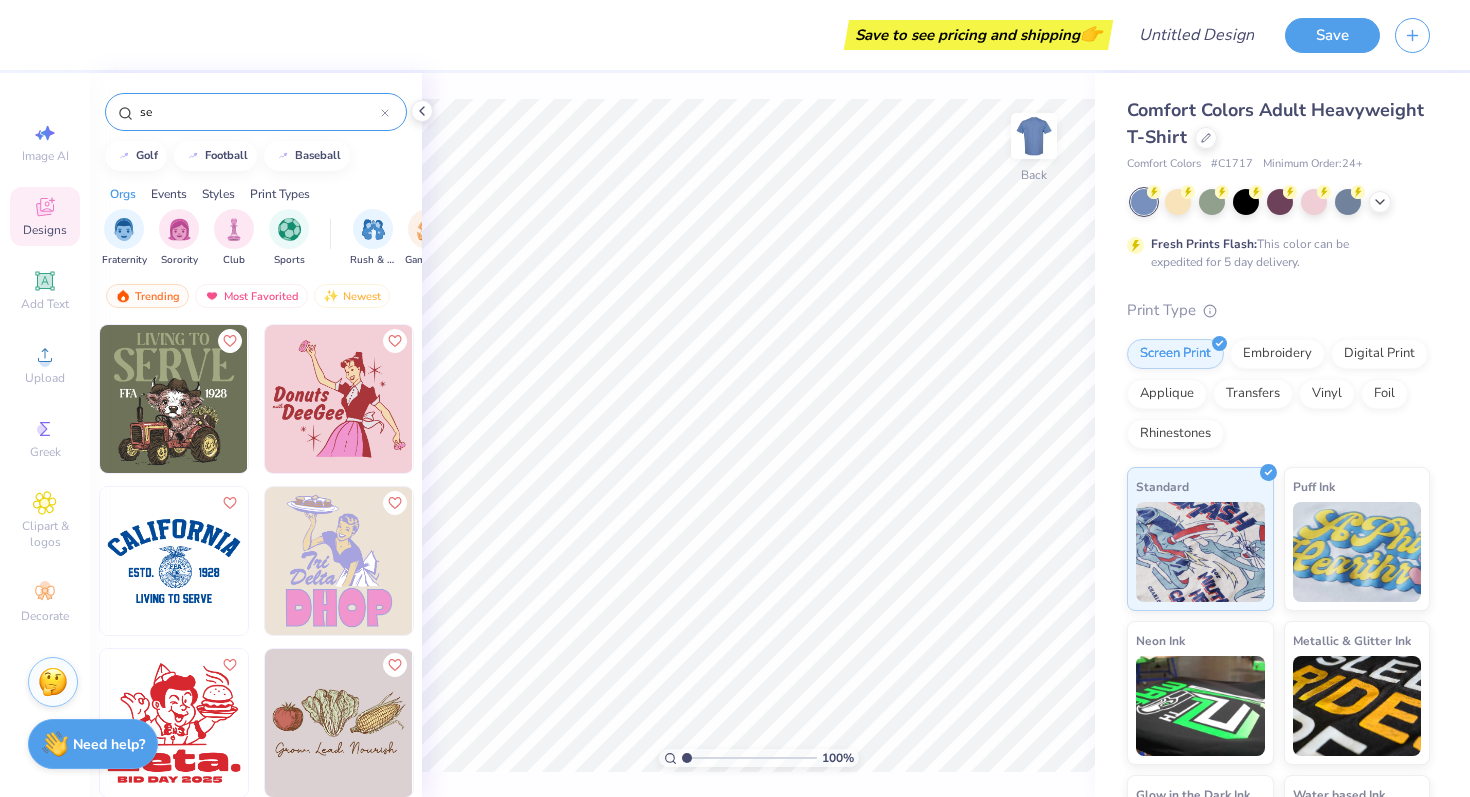 type on "s" 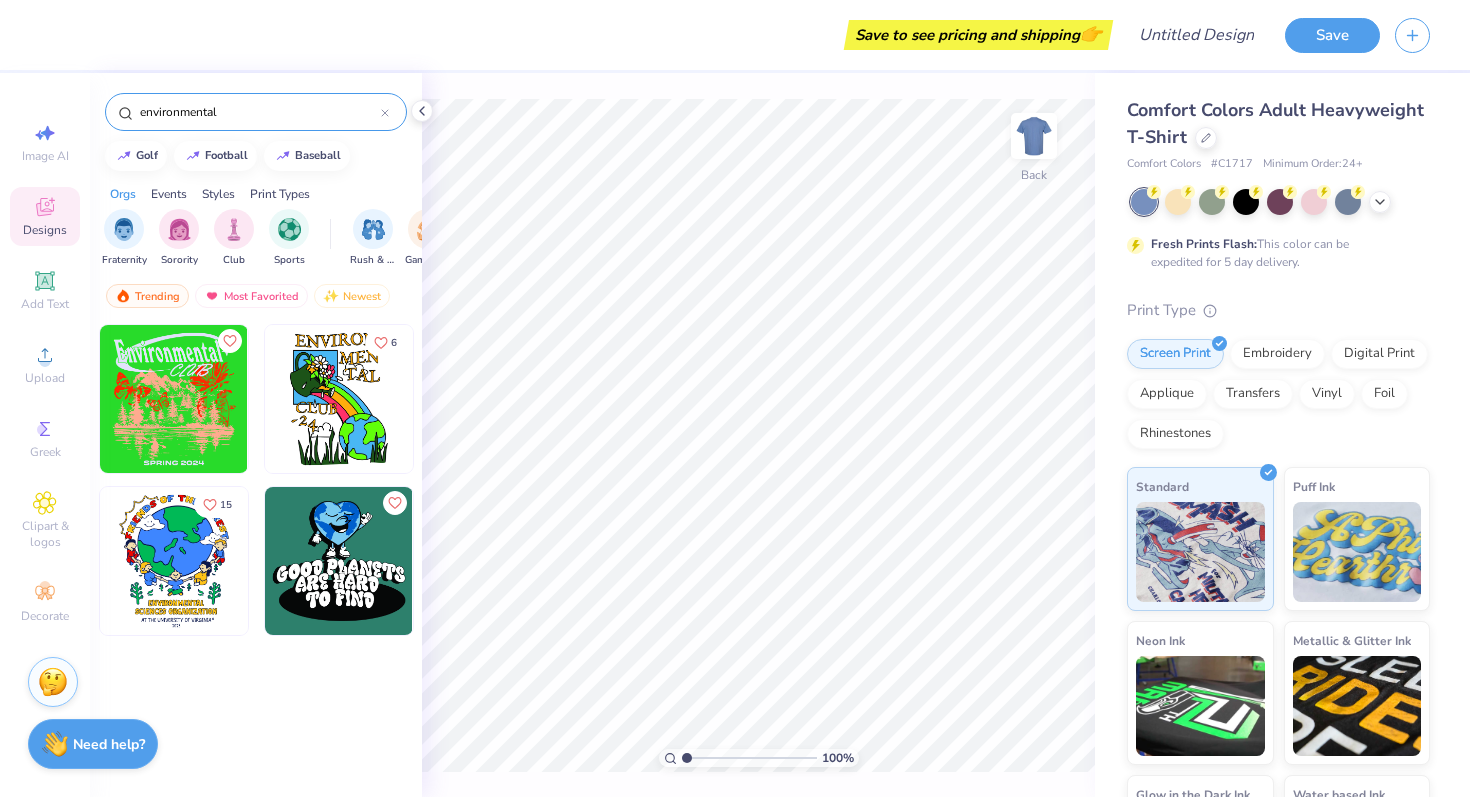 click at bounding box center (339, 561) 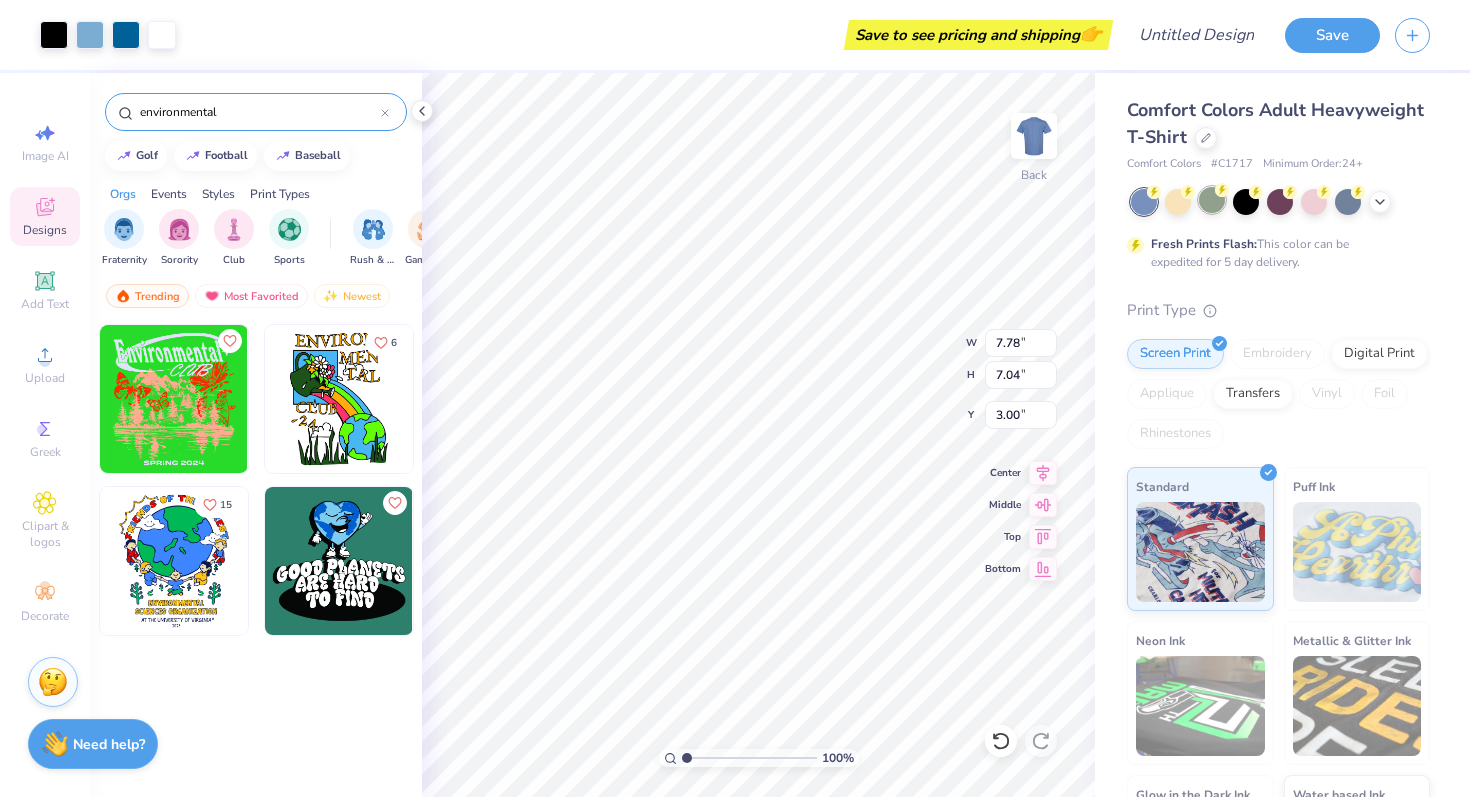 click at bounding box center [1212, 200] 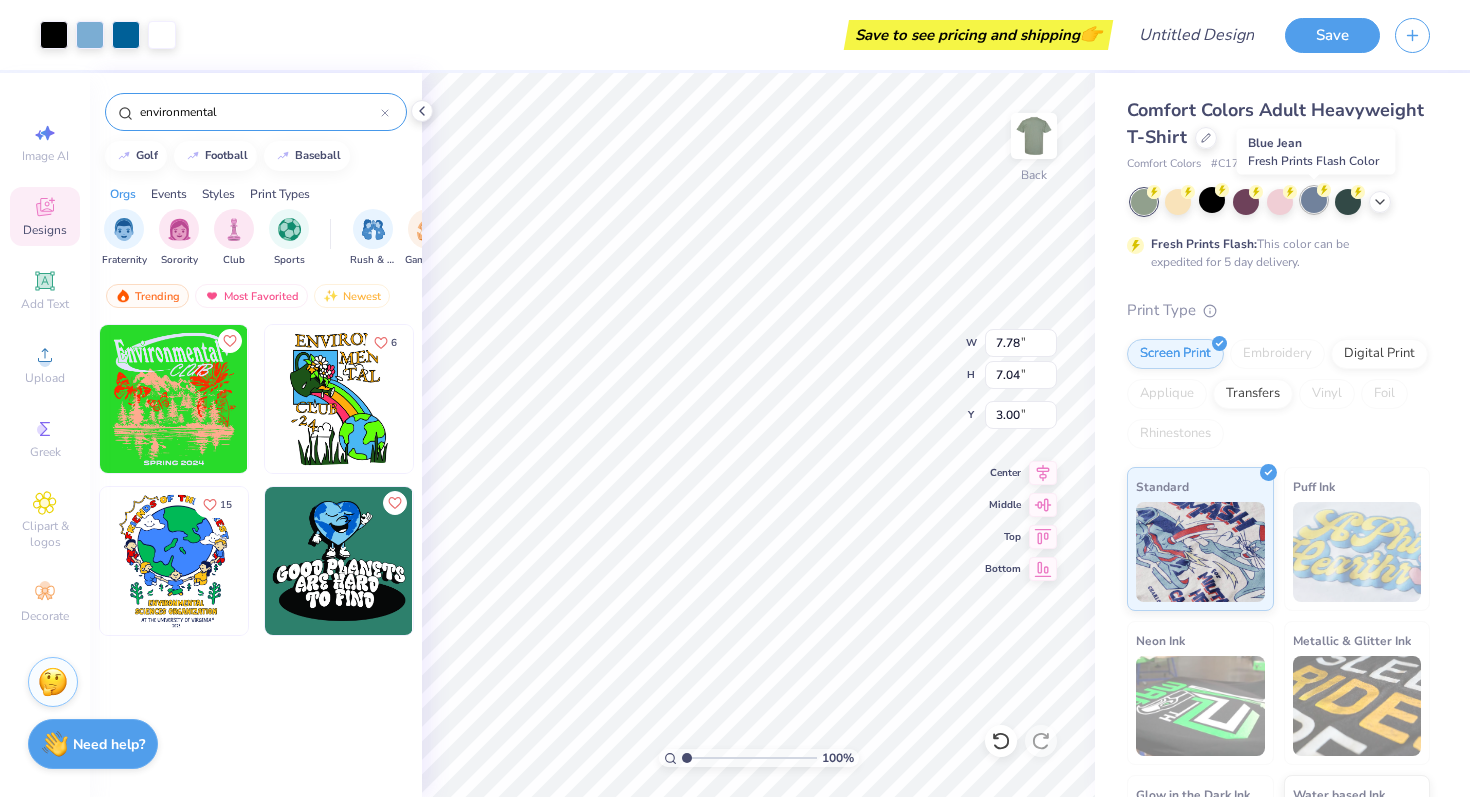 click at bounding box center (1314, 200) 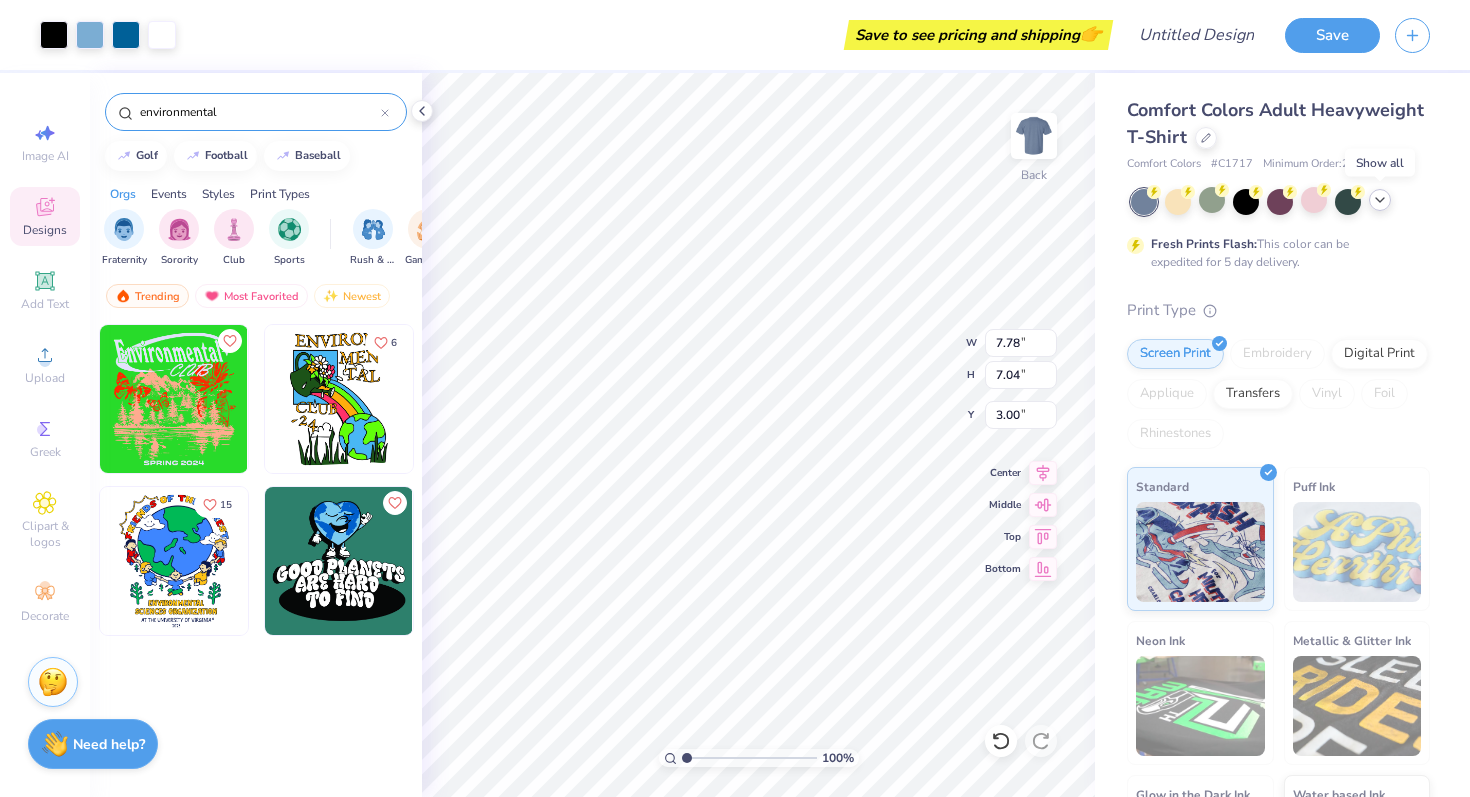click at bounding box center [1380, 200] 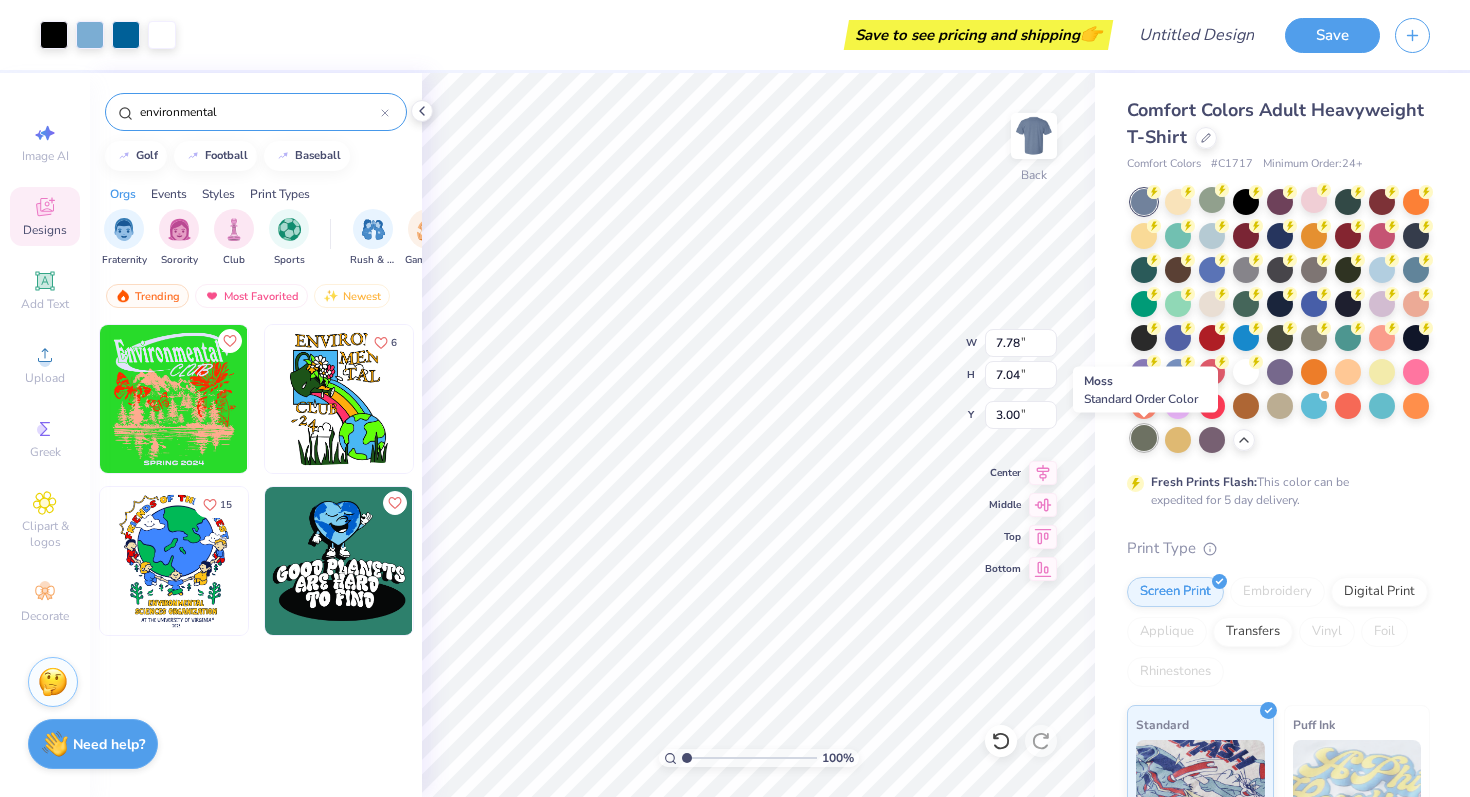 click at bounding box center (1144, 438) 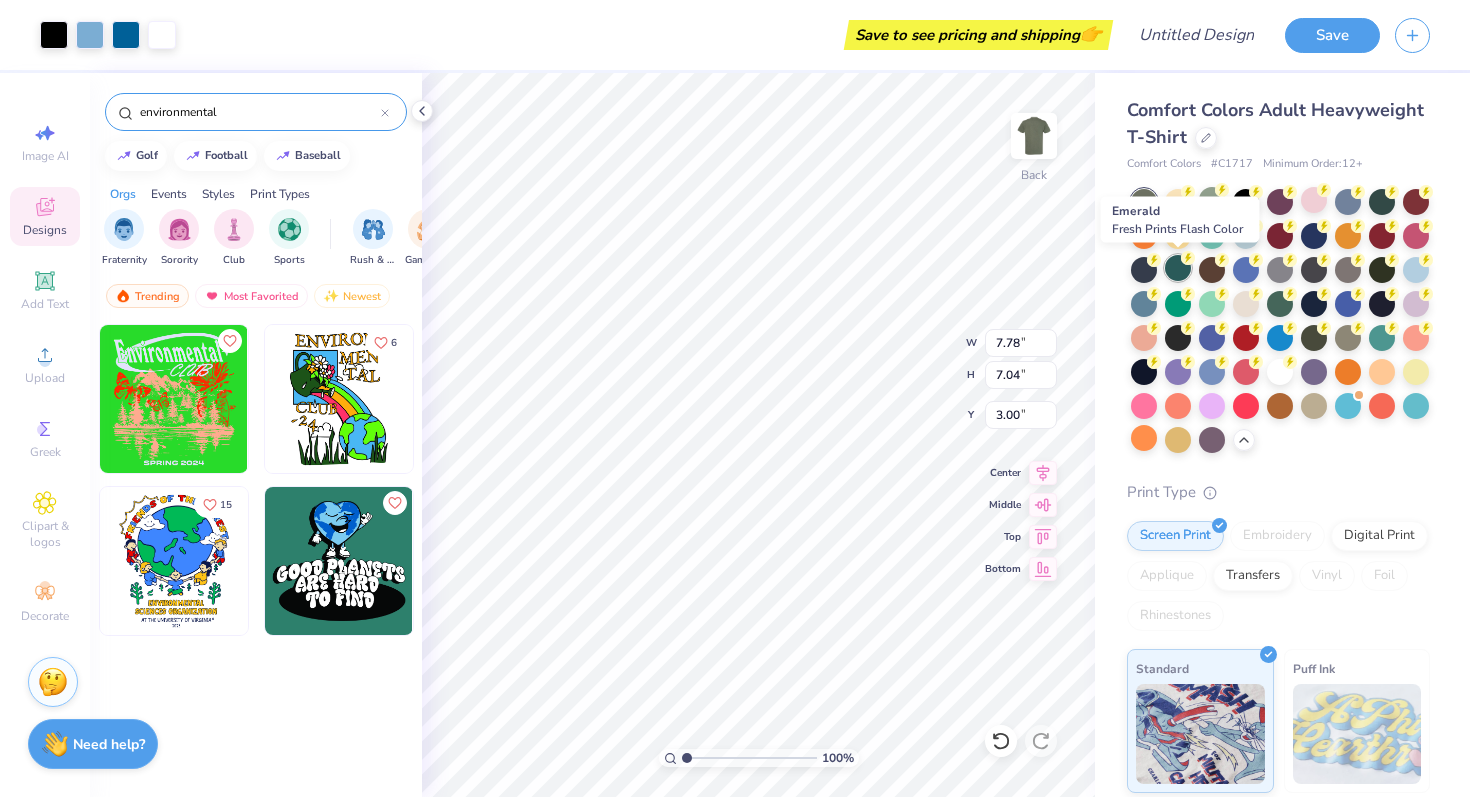click at bounding box center (1178, 268) 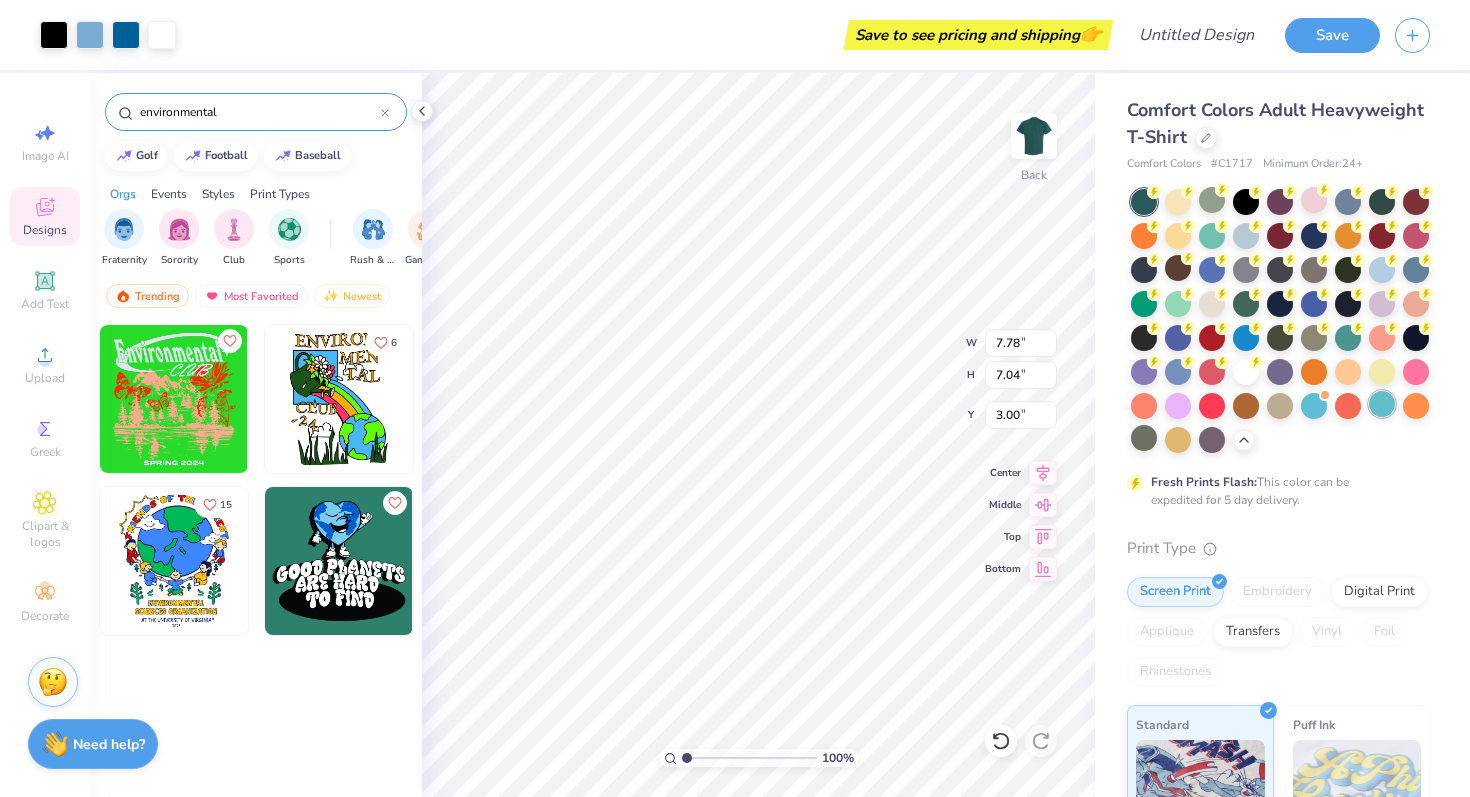 click at bounding box center (1382, 404) 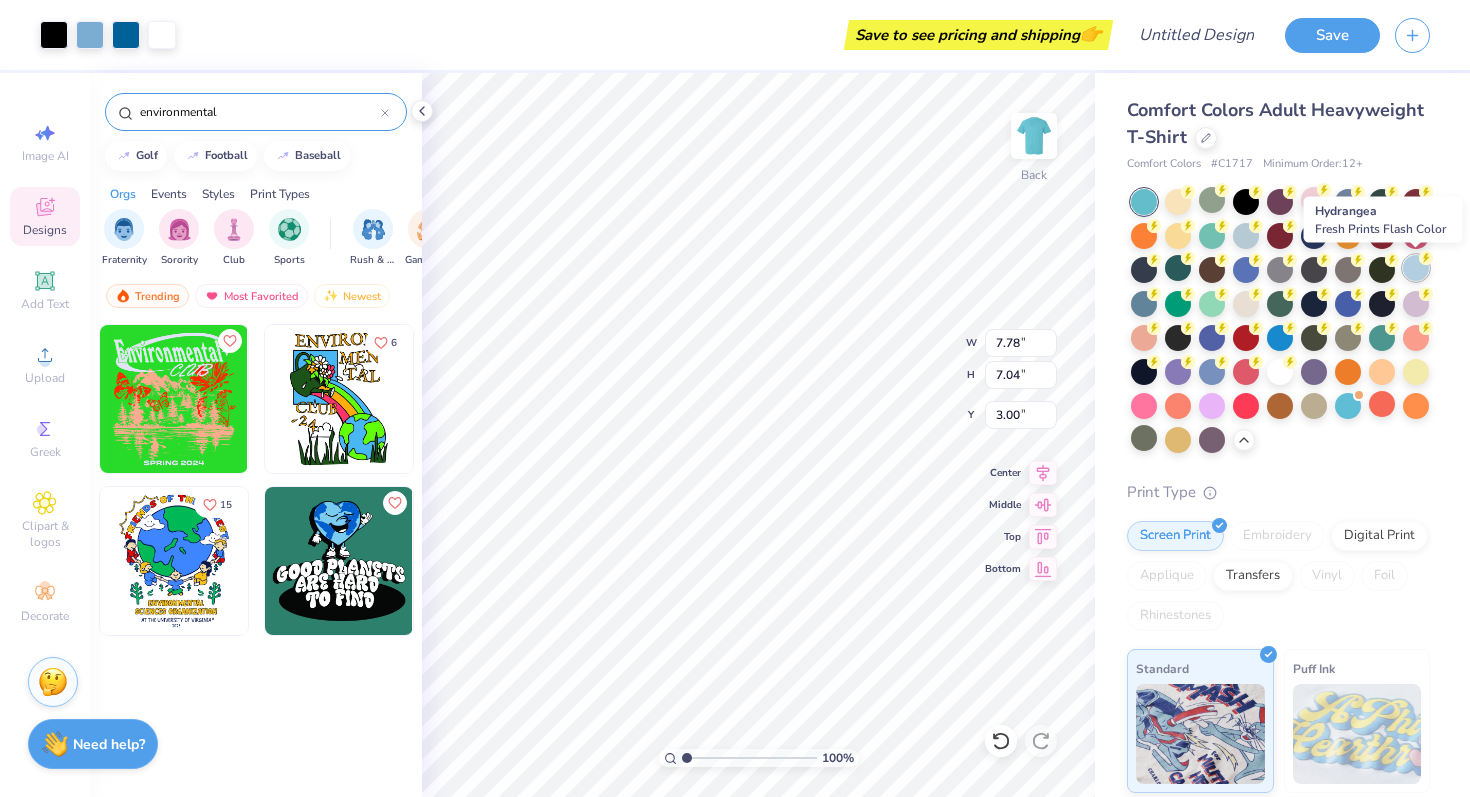 click at bounding box center (1416, 268) 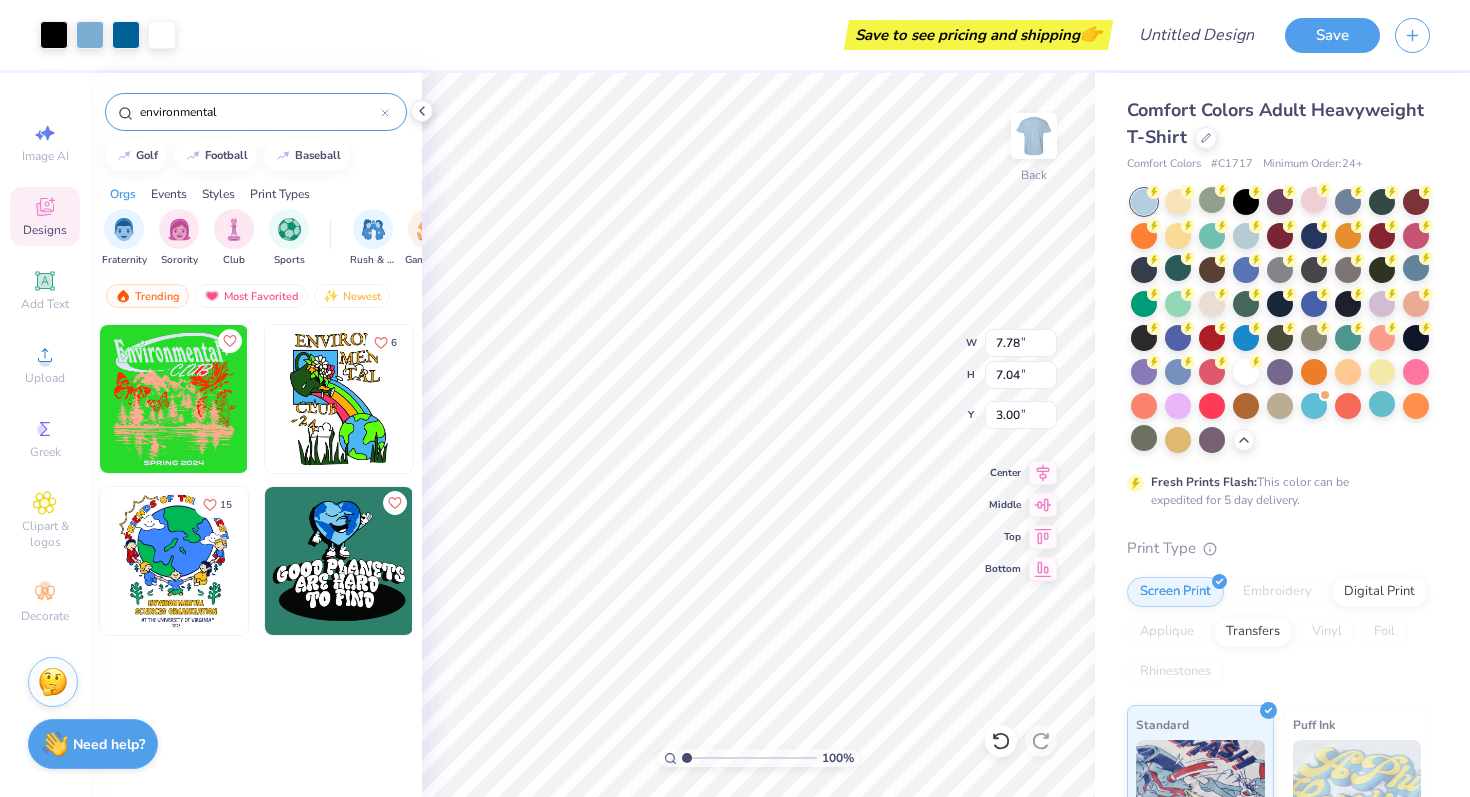 drag, startPoint x: 242, startPoint y: 111, endPoint x: 6, endPoint y: 111, distance: 236 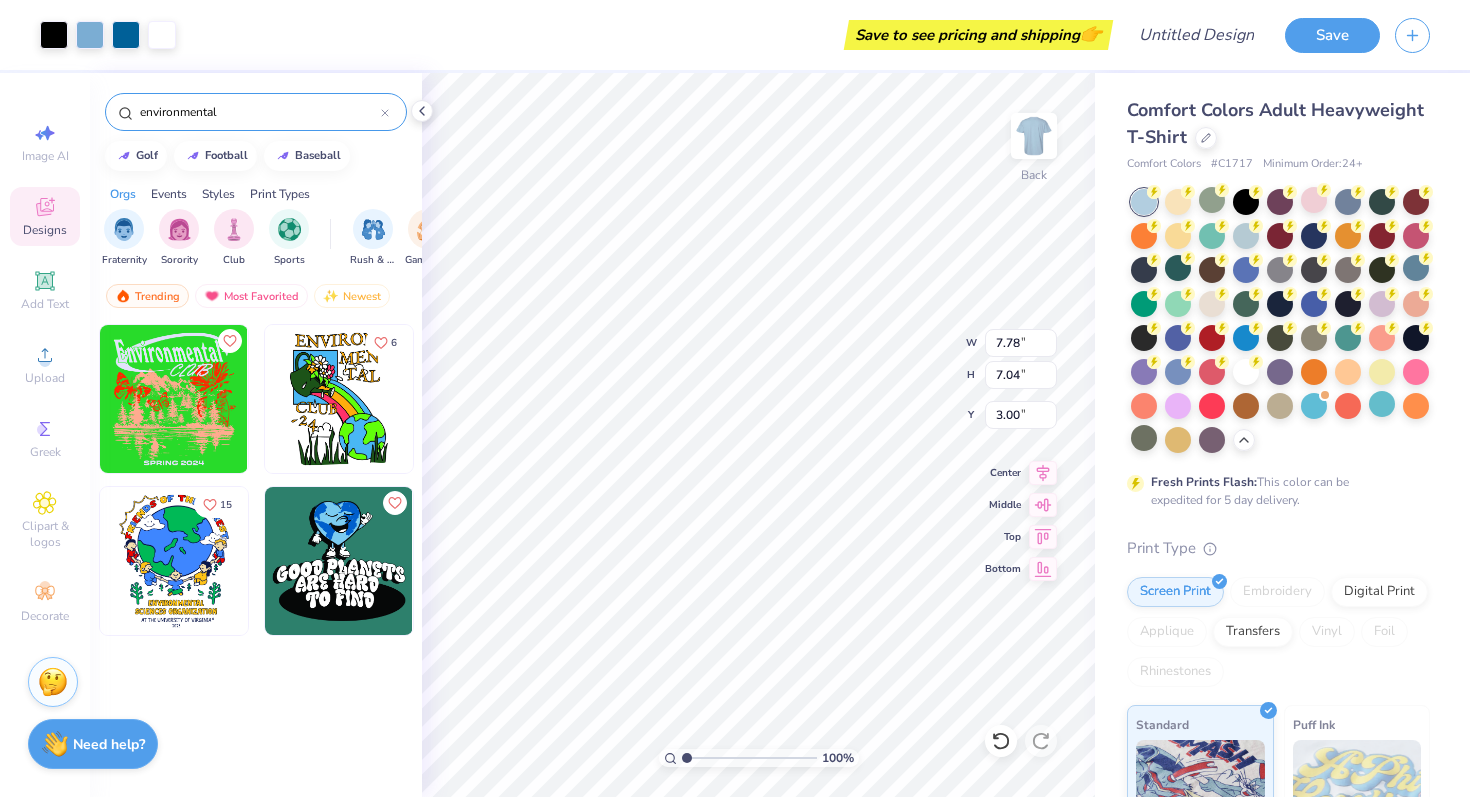 click on "Art colors Save to see pricing and shipping  👉 Design Title Save Image AI Designs Add Text Upload Greek Clipart & logos Decorate environmental golf football baseball Orgs Events Styles Print Types Fraternity Sorority Club Sports Rush & Bid Game Day Parent's Weekend PR & General Big Little Reveal Philanthropy Date Parties & Socials Retreat Spring Break Holidays Greek Week Formal & Semi Graduation Founder’s Day Classic Minimalist Varsity Y2K Typography Handdrawn Cartoons Grunge 80s & 90s 60s & 70s Embroidery Screen Print Patches Digital Print Vinyl Transfers Applique Trending Most Favorited Newest 6 15 100  % Back W 7.78 7.78 " H 7.04 7.04 " Y 3.00 3.00 " Center Middle Top Bottom Comfort Colors Adult Heavyweight T-Shirt Comfort Colors # C1717 Minimum Order:  24 +   Fresh Prints Flash:  This color can be expedited for 5 day delivery. Print Type Screen Print Embroidery Digital Print Applique Transfers Vinyl Foil Rhinestones Standard Puff Ink Neon Ink Metallic & Glitter Ink Glow in the Dark Ink Stuck?" at bounding box center (735, 398) 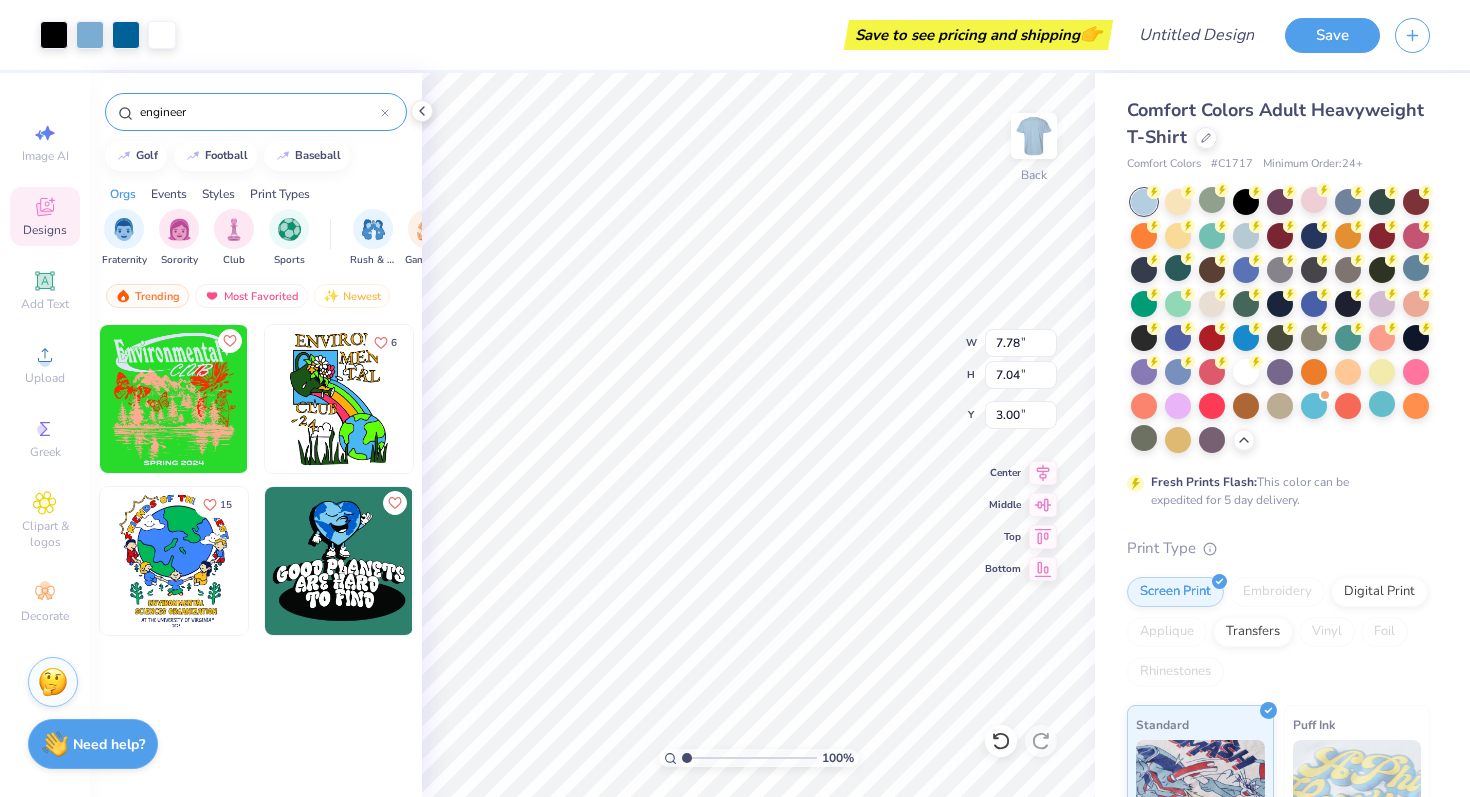 type on "engineer" 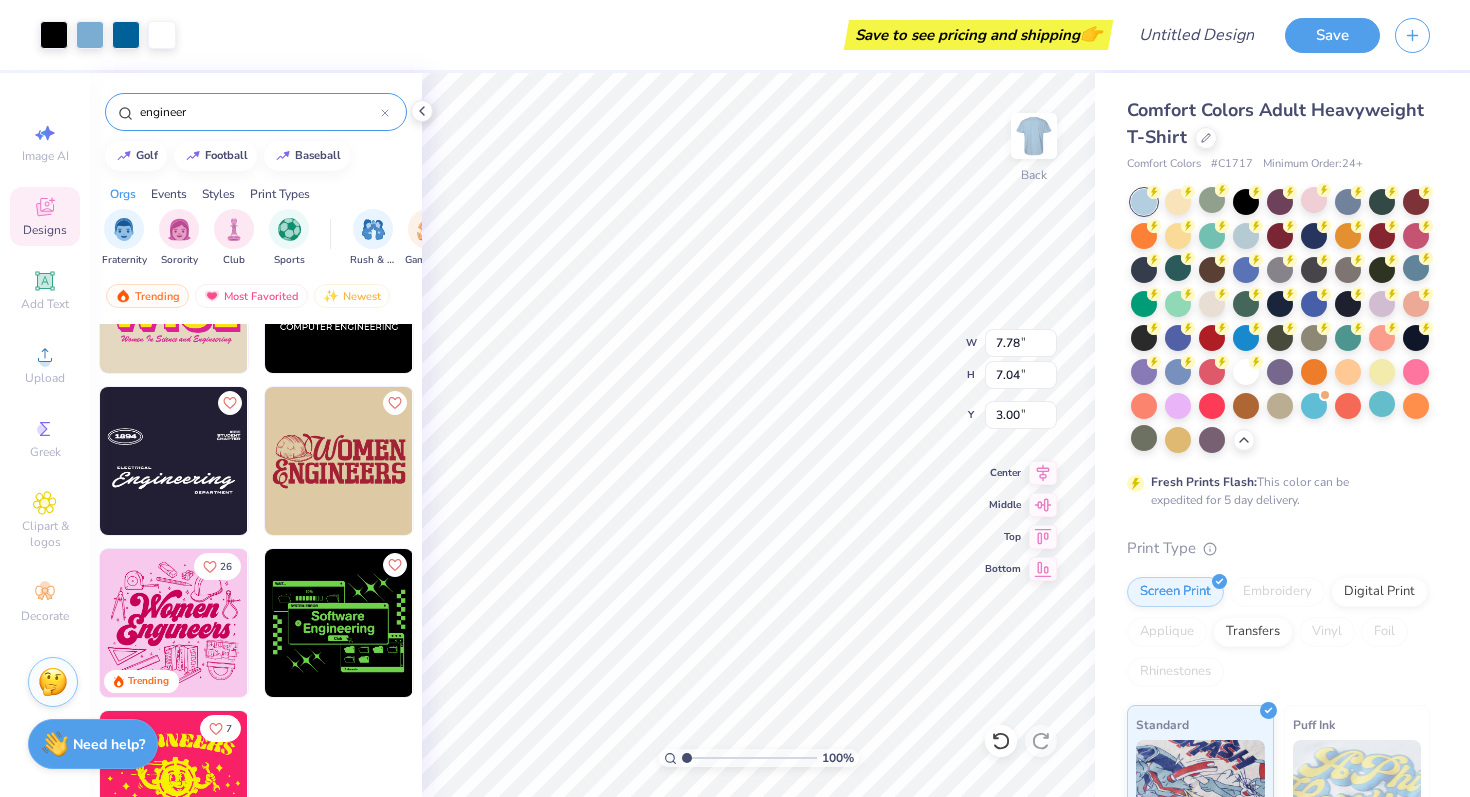 scroll, scrollTop: 0, scrollLeft: 0, axis: both 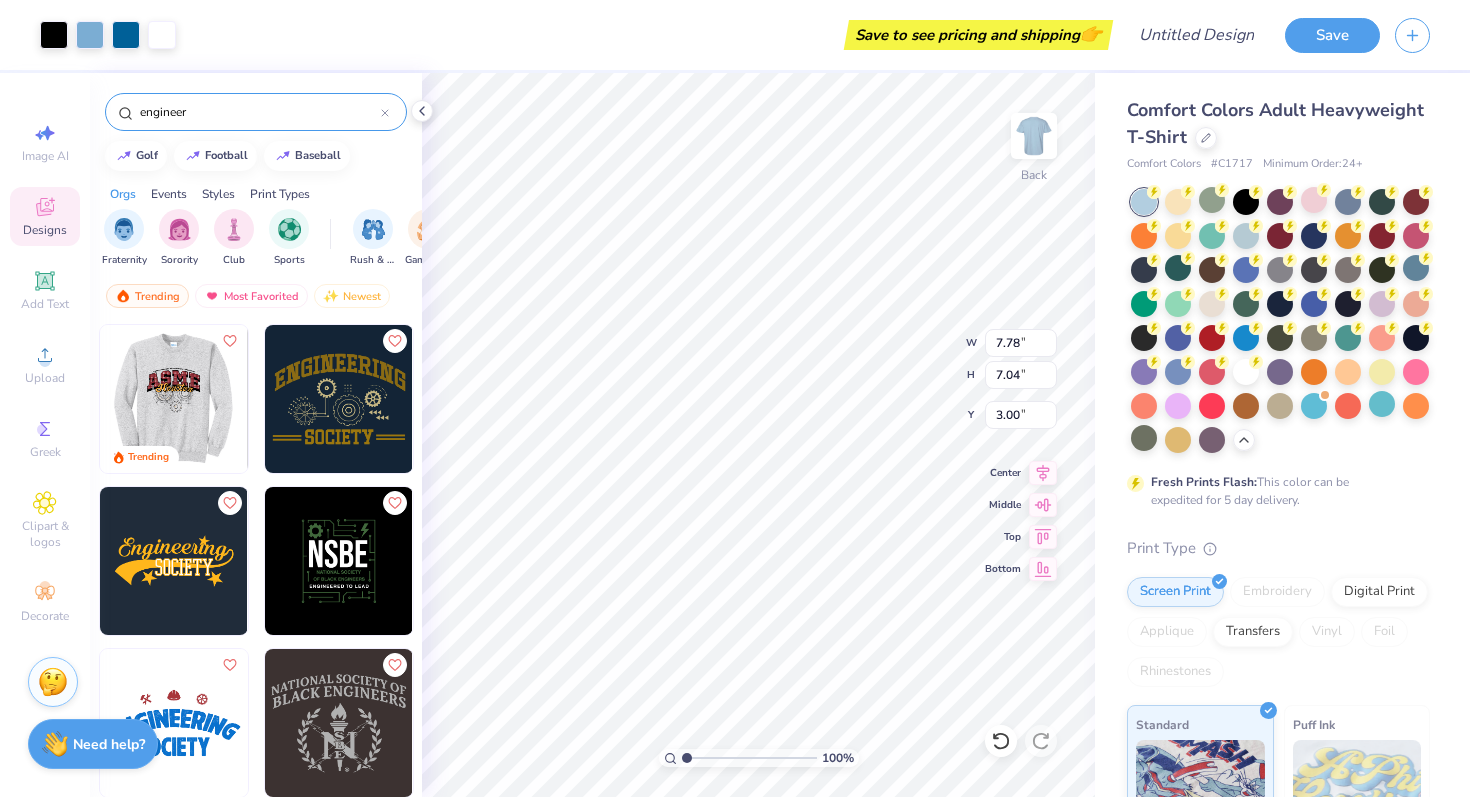 click at bounding box center [174, 399] 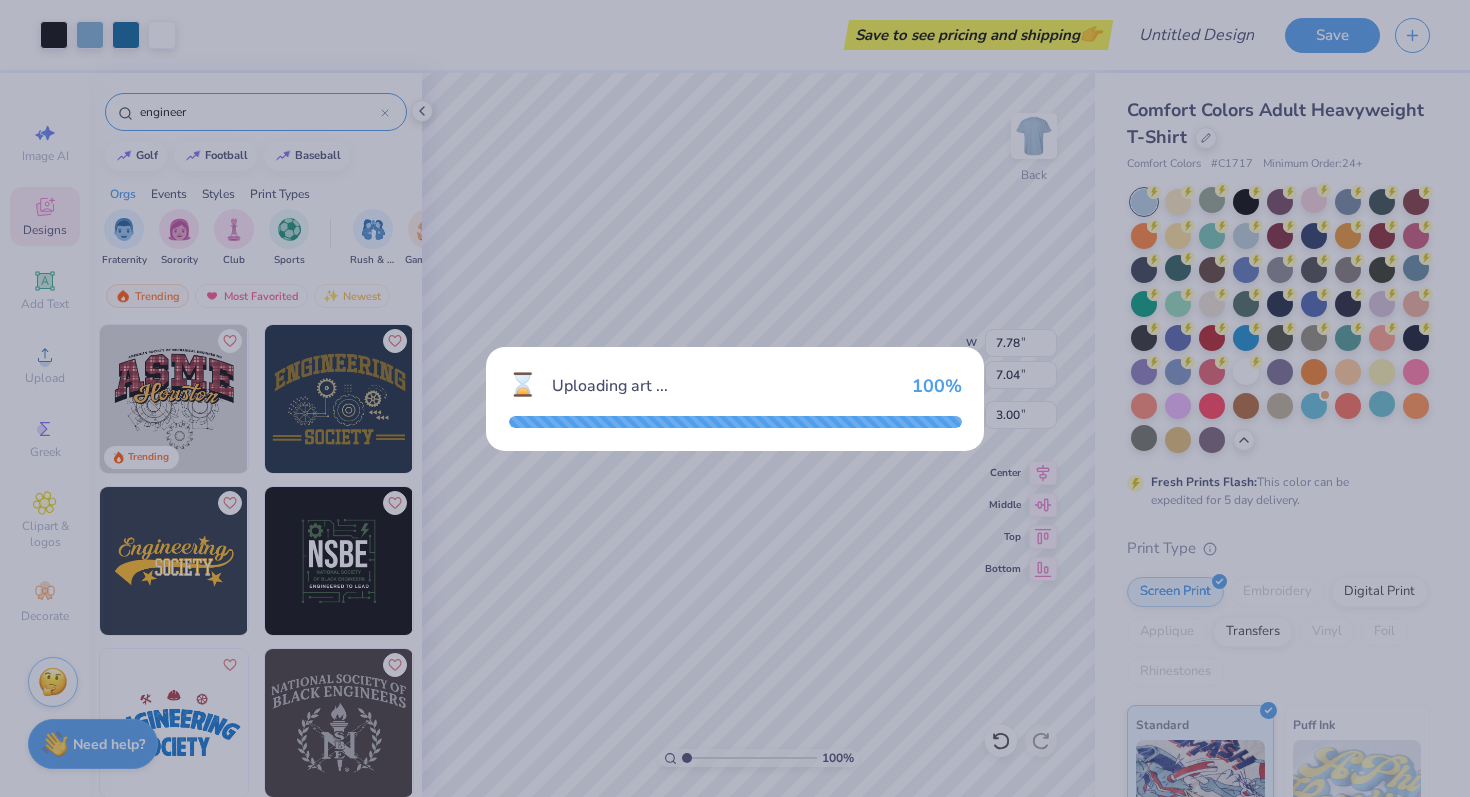 type on "10.80" 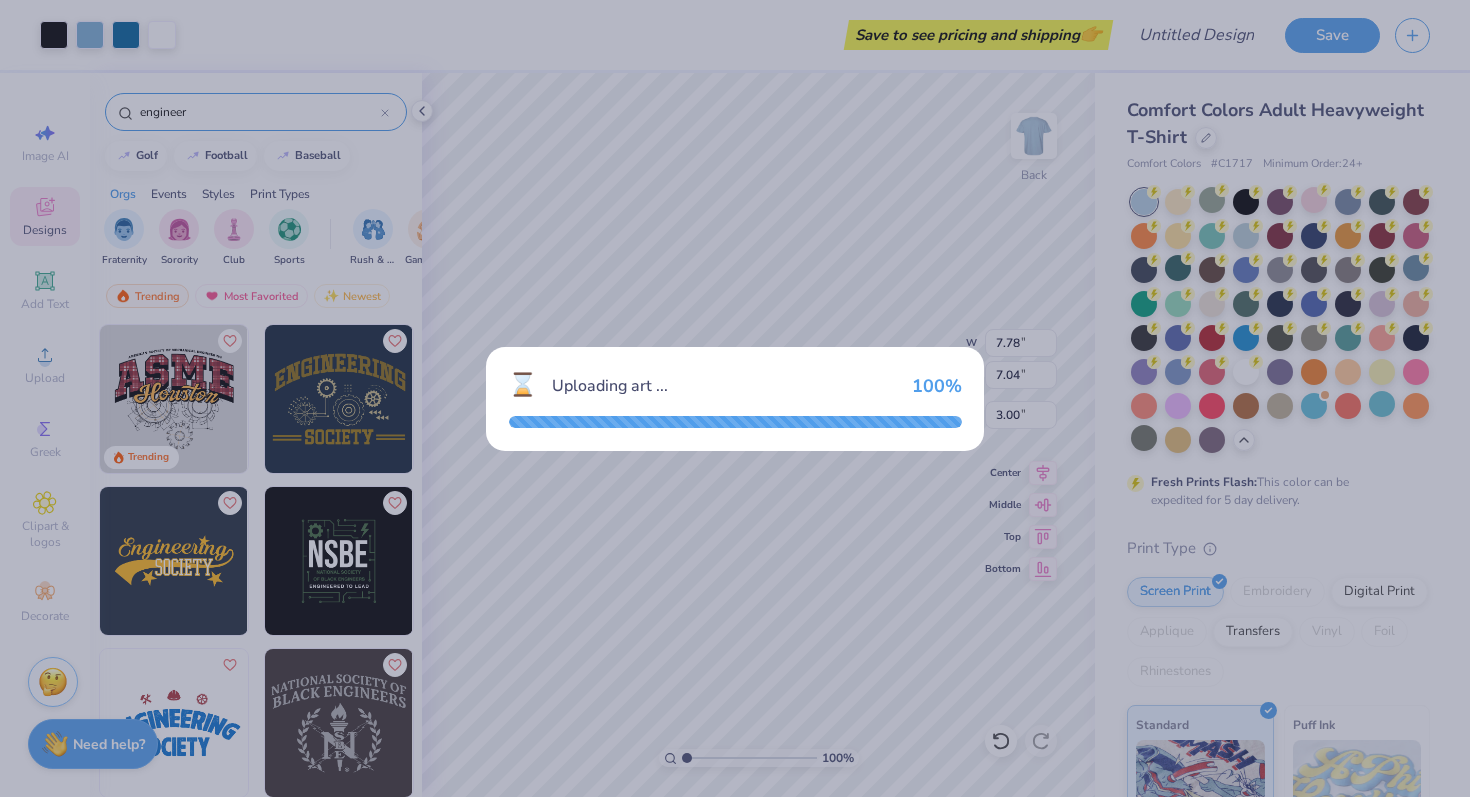 type on "9.14" 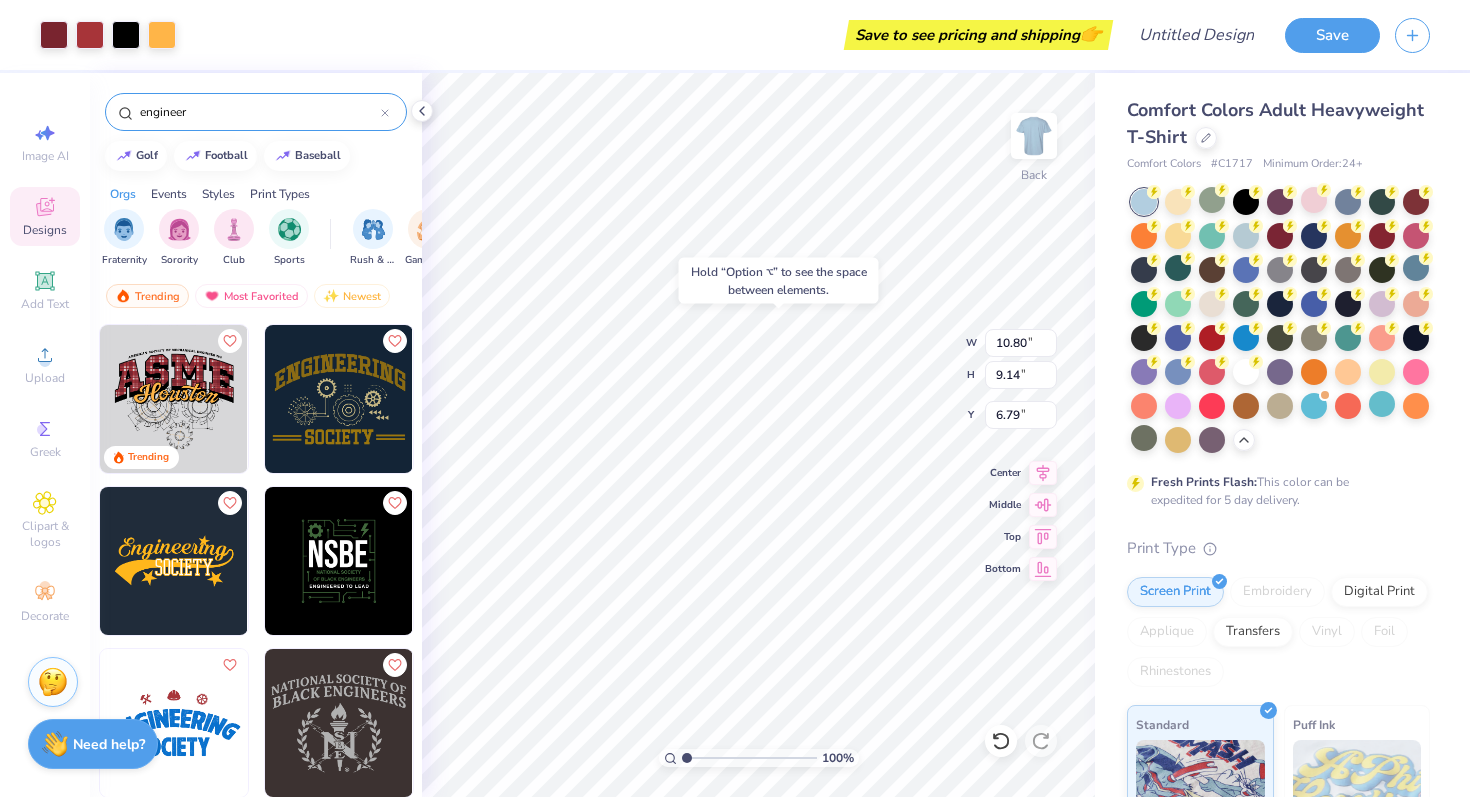 type on "6.79" 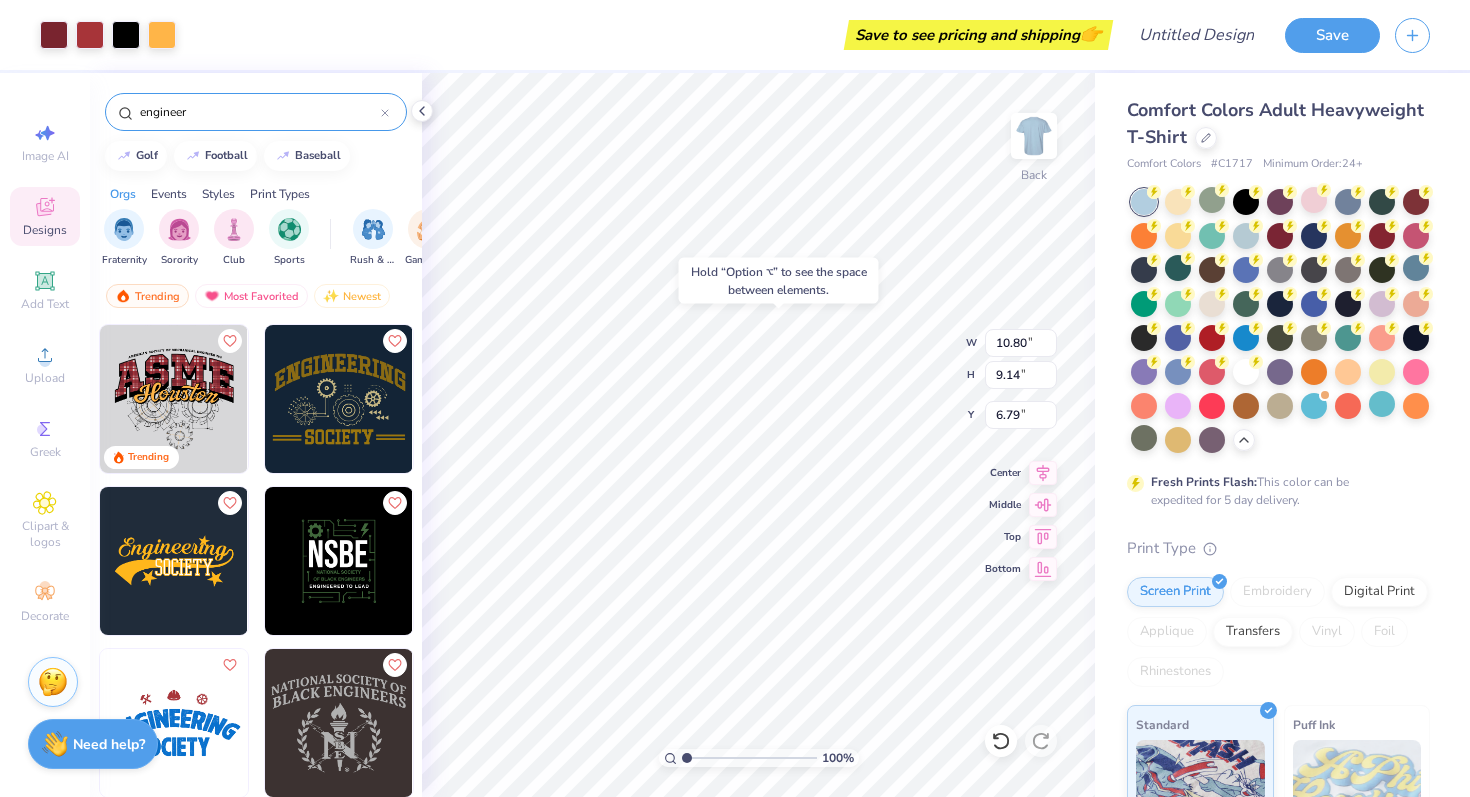 click on "Hold “Option ⌥” to see the space between elements." at bounding box center [779, 281] 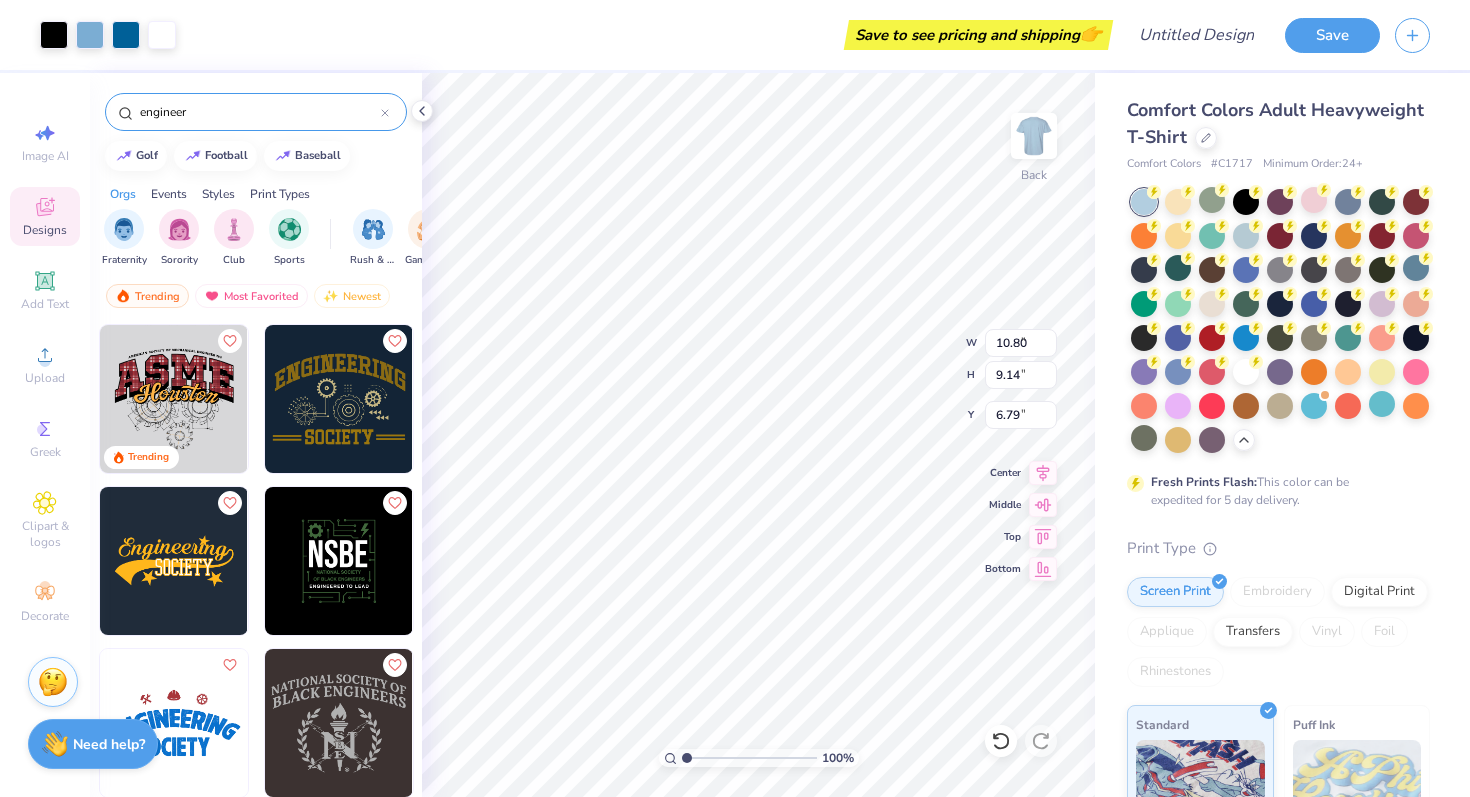 type on "7.78" 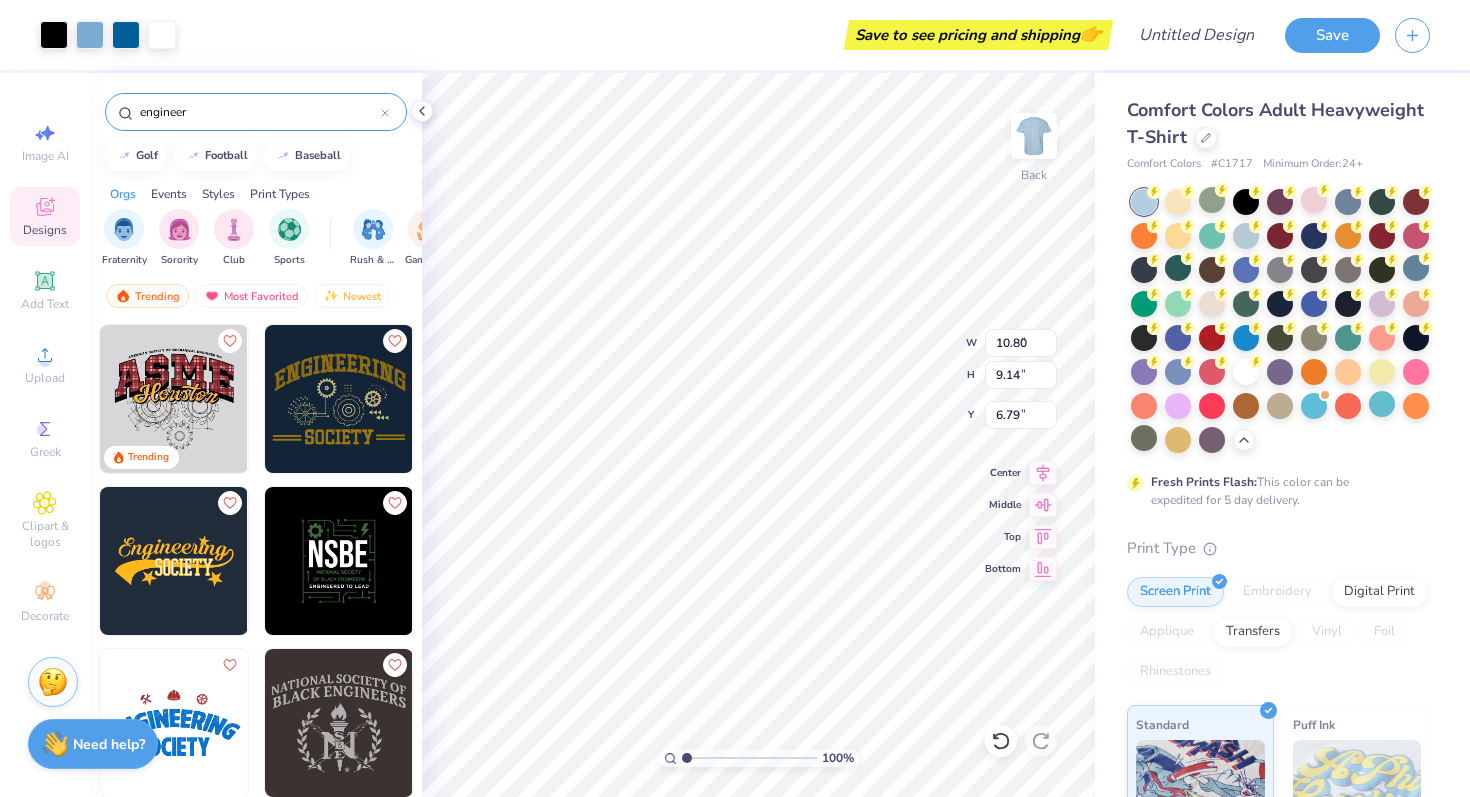 type on "7.04" 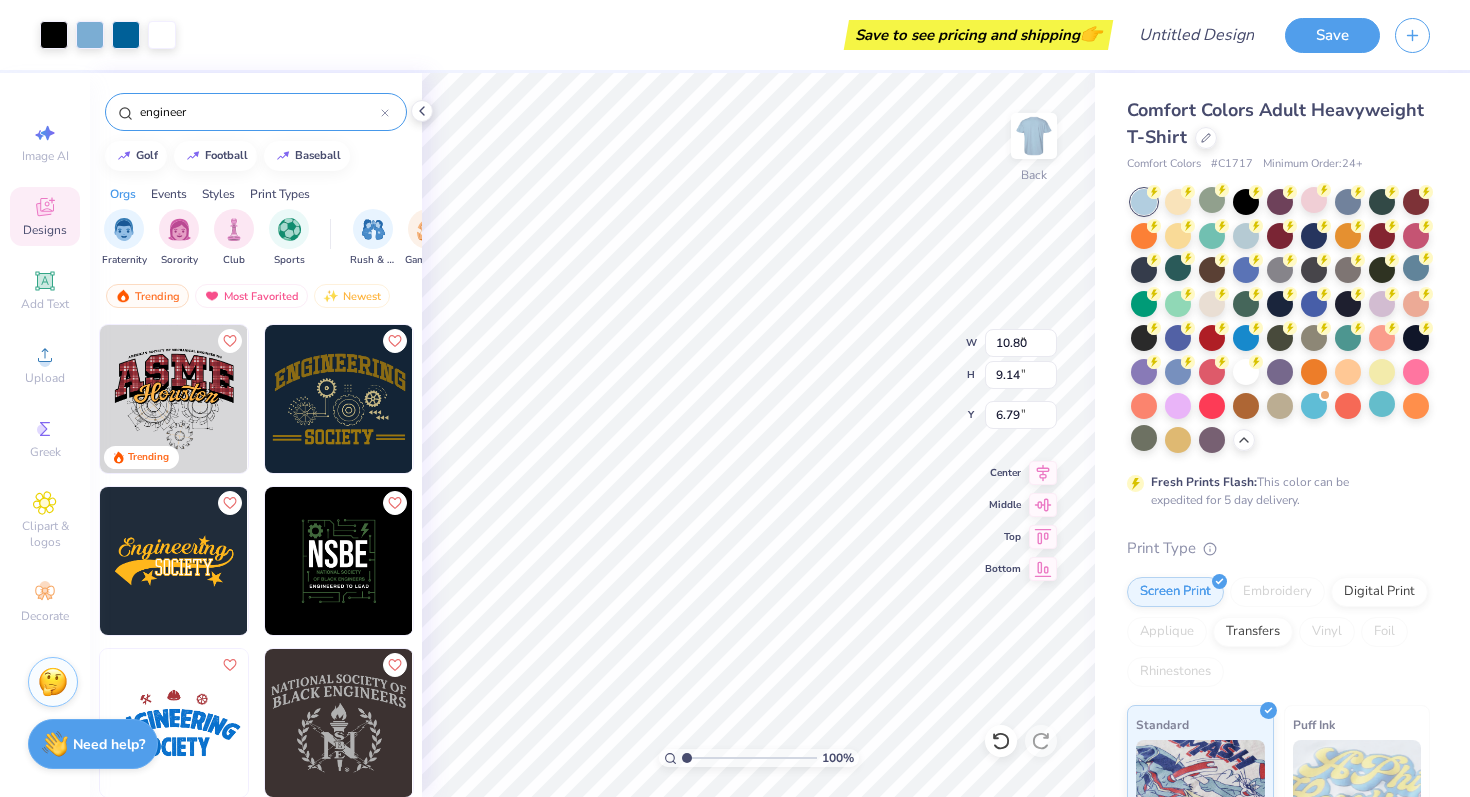 type on "3.00" 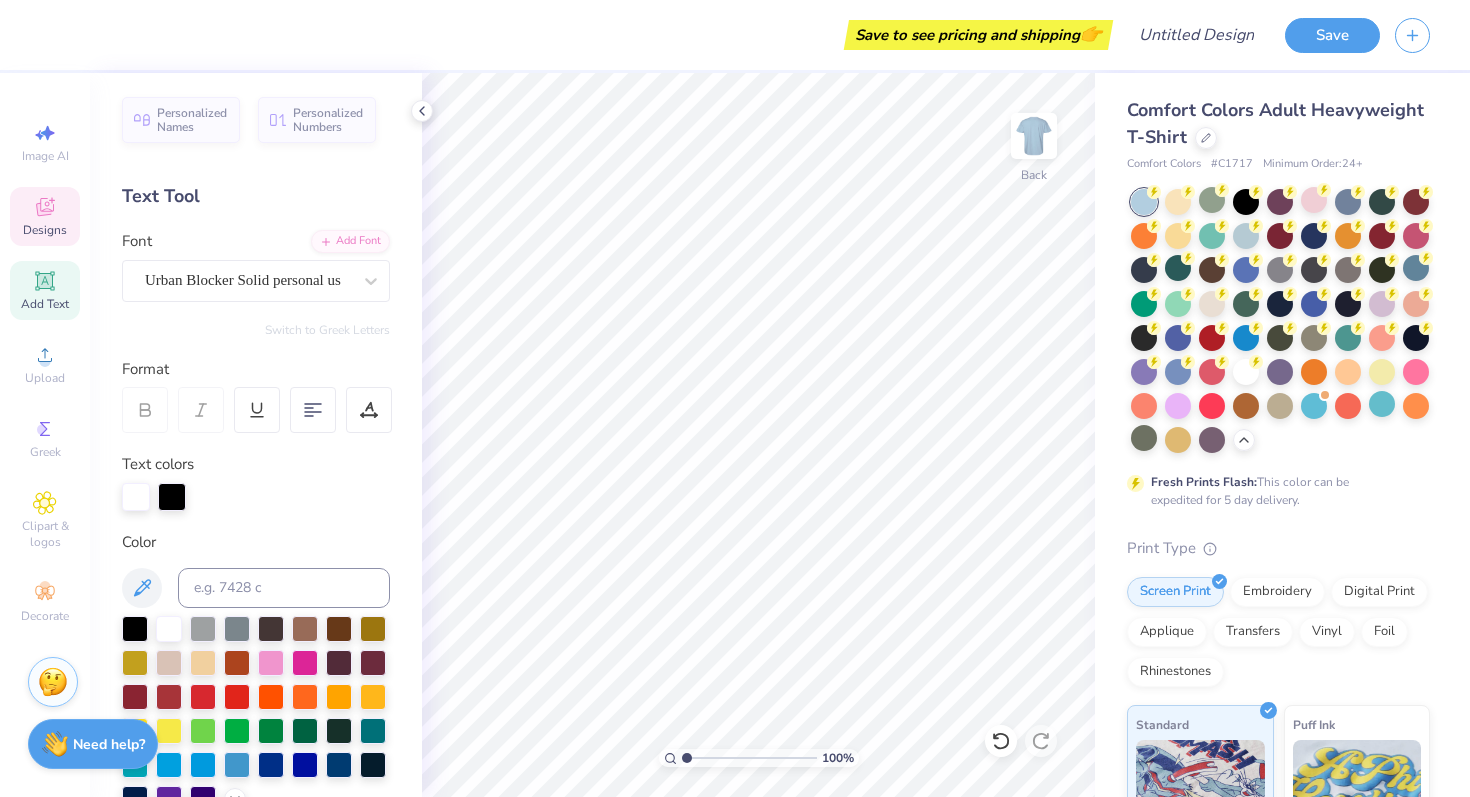click on "Designs" at bounding box center [45, 216] 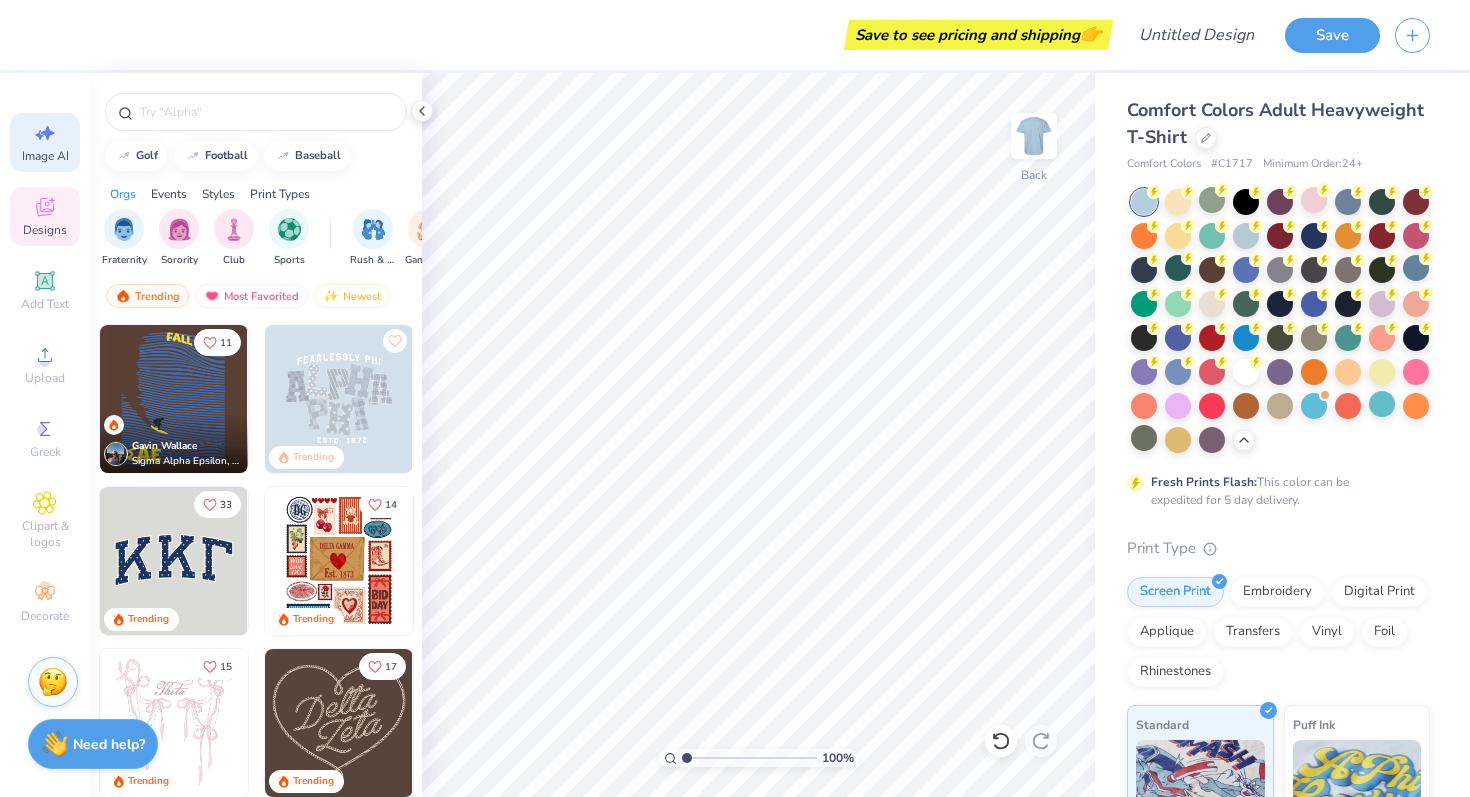 click on "Image AI" at bounding box center [45, 156] 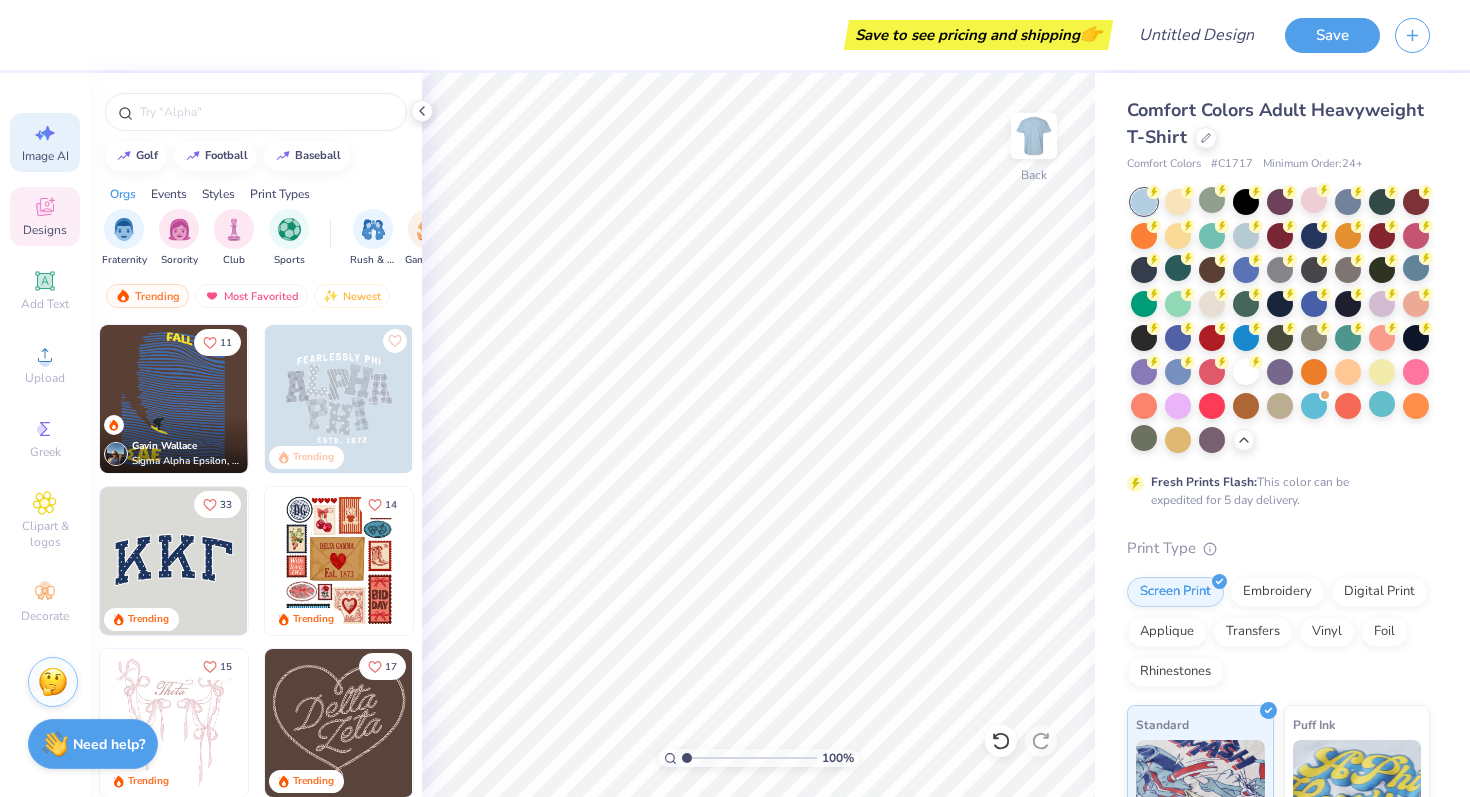 select on "4" 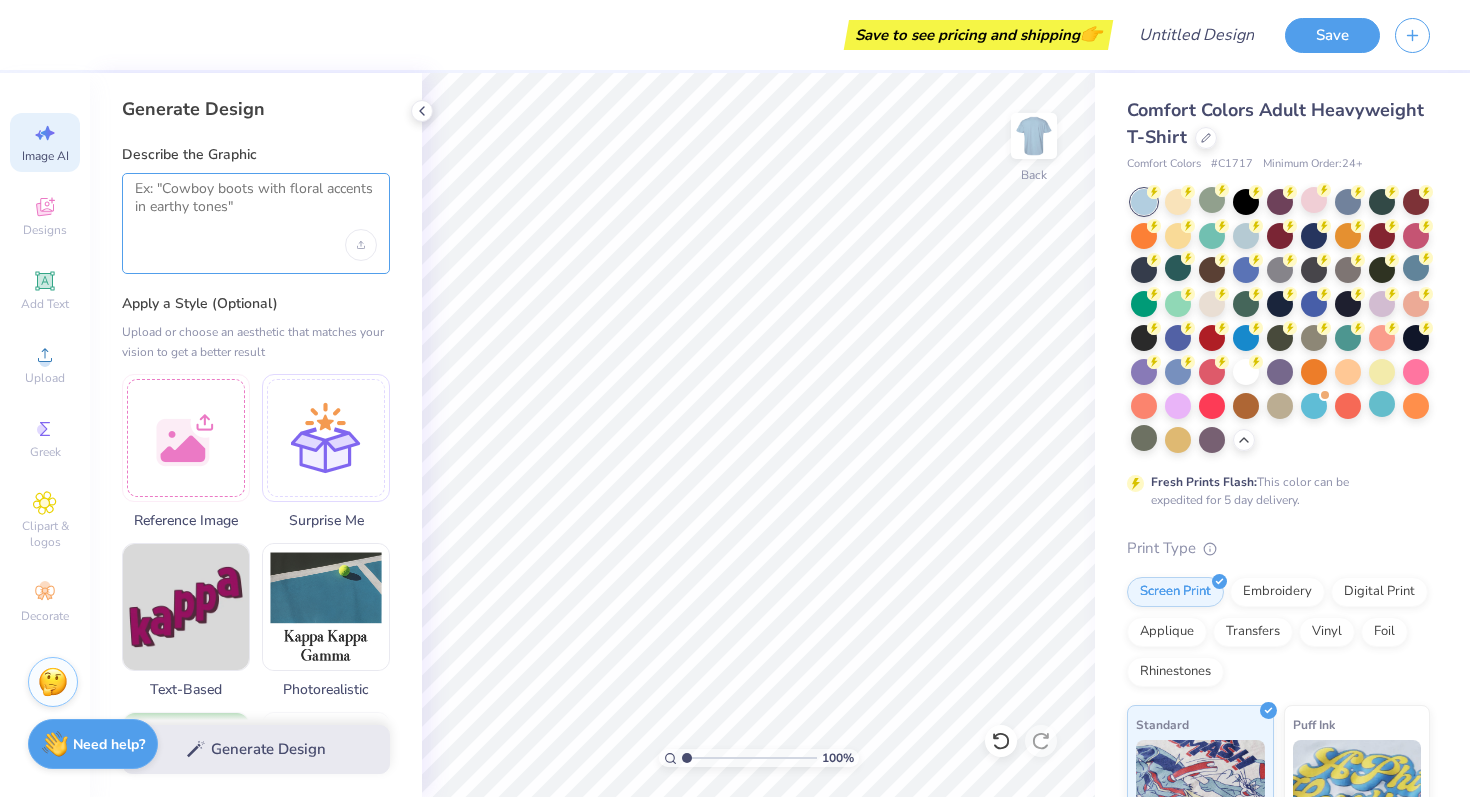 click at bounding box center [256, 205] 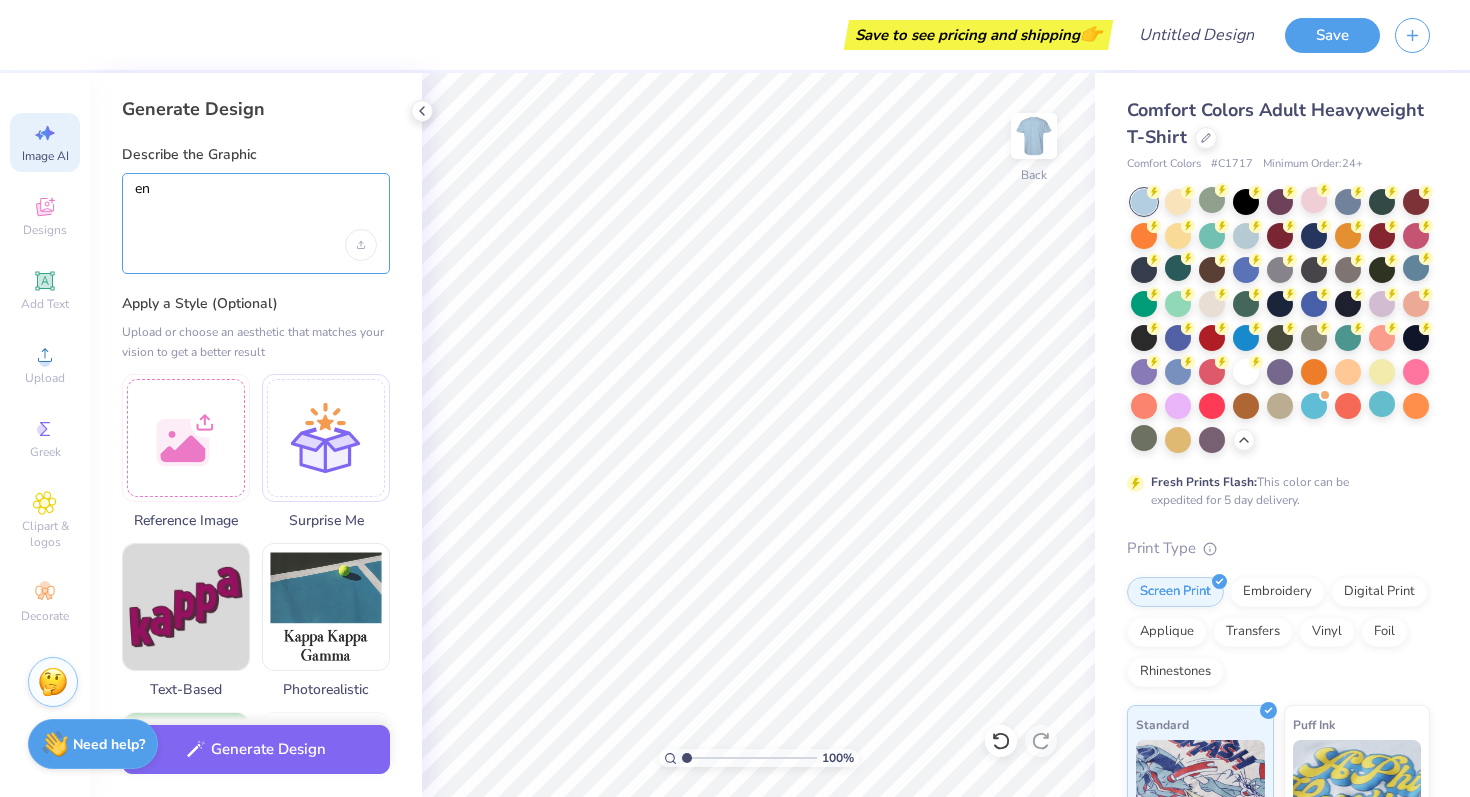 type on "e" 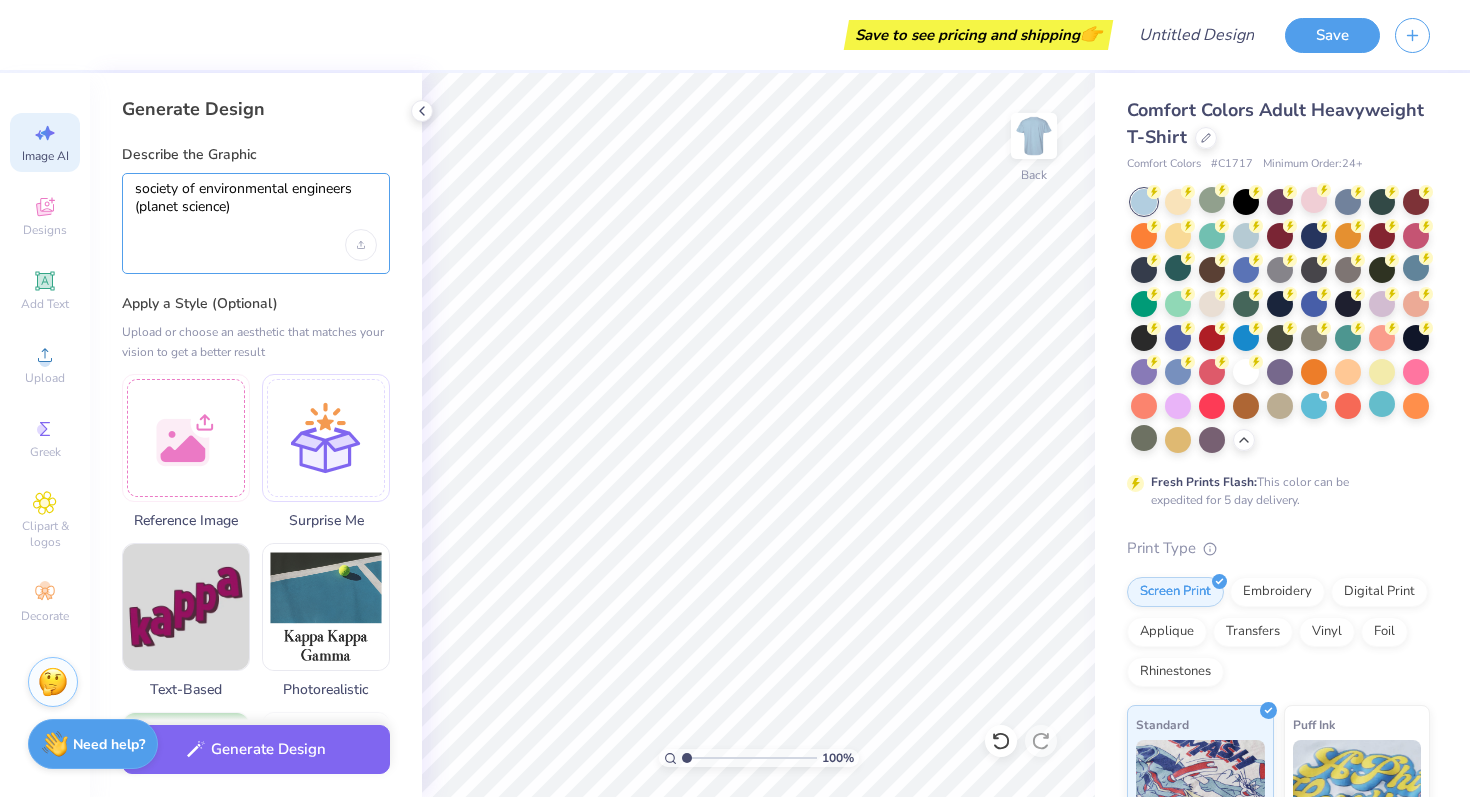 click on "society of environmental engineers (planet science)" at bounding box center (256, 205) 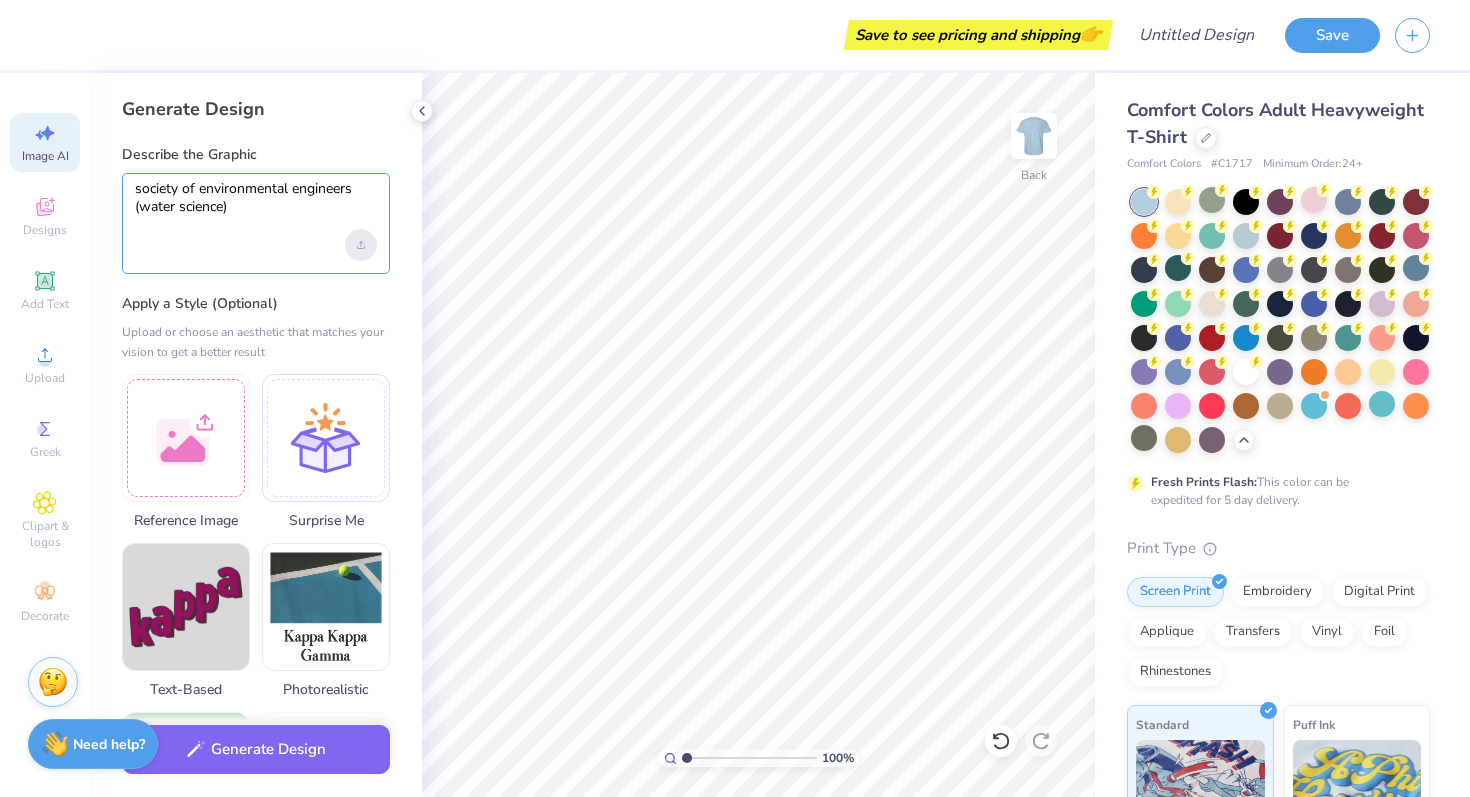 type on "society of environmental engineers (water science)" 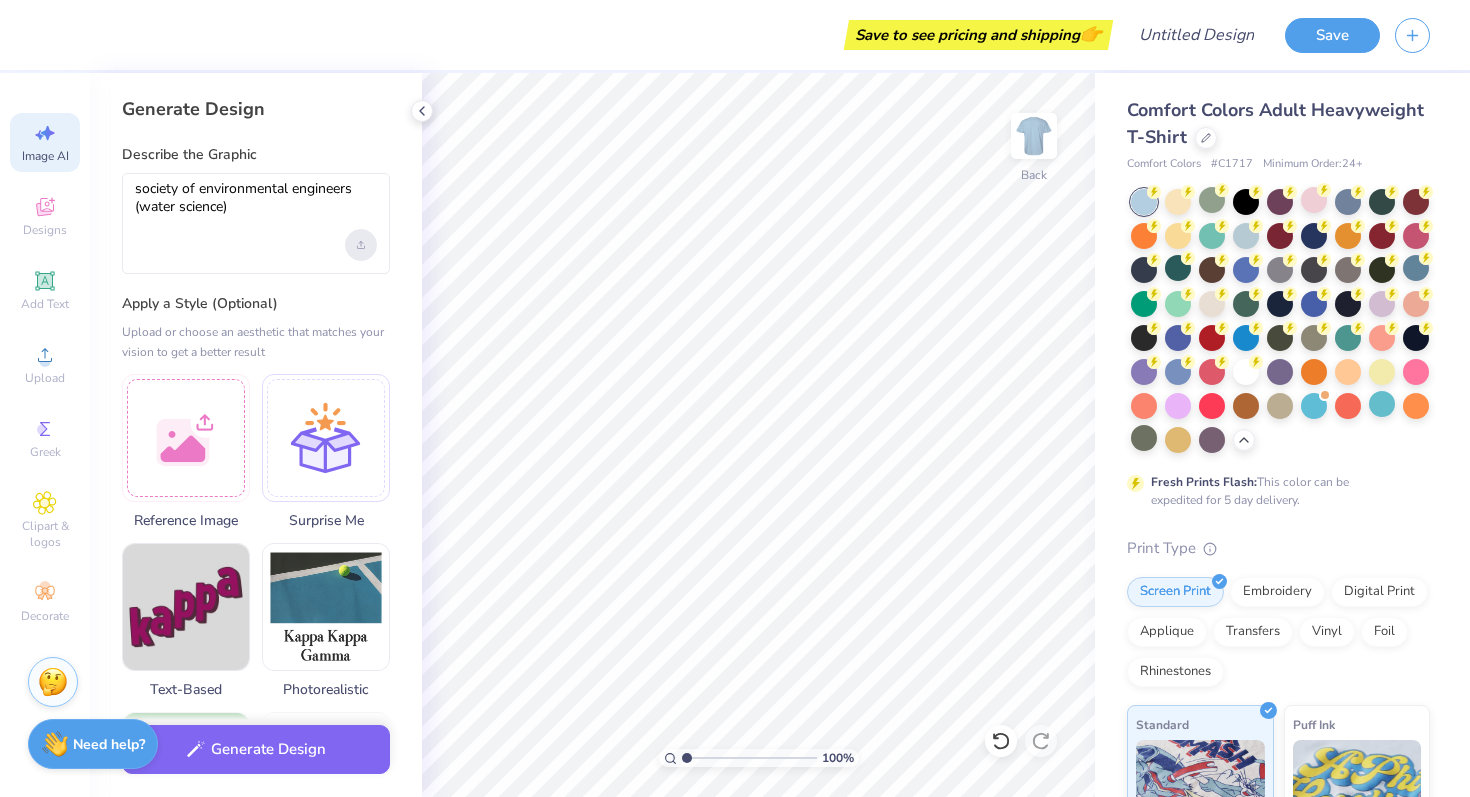 click at bounding box center (361, 245) 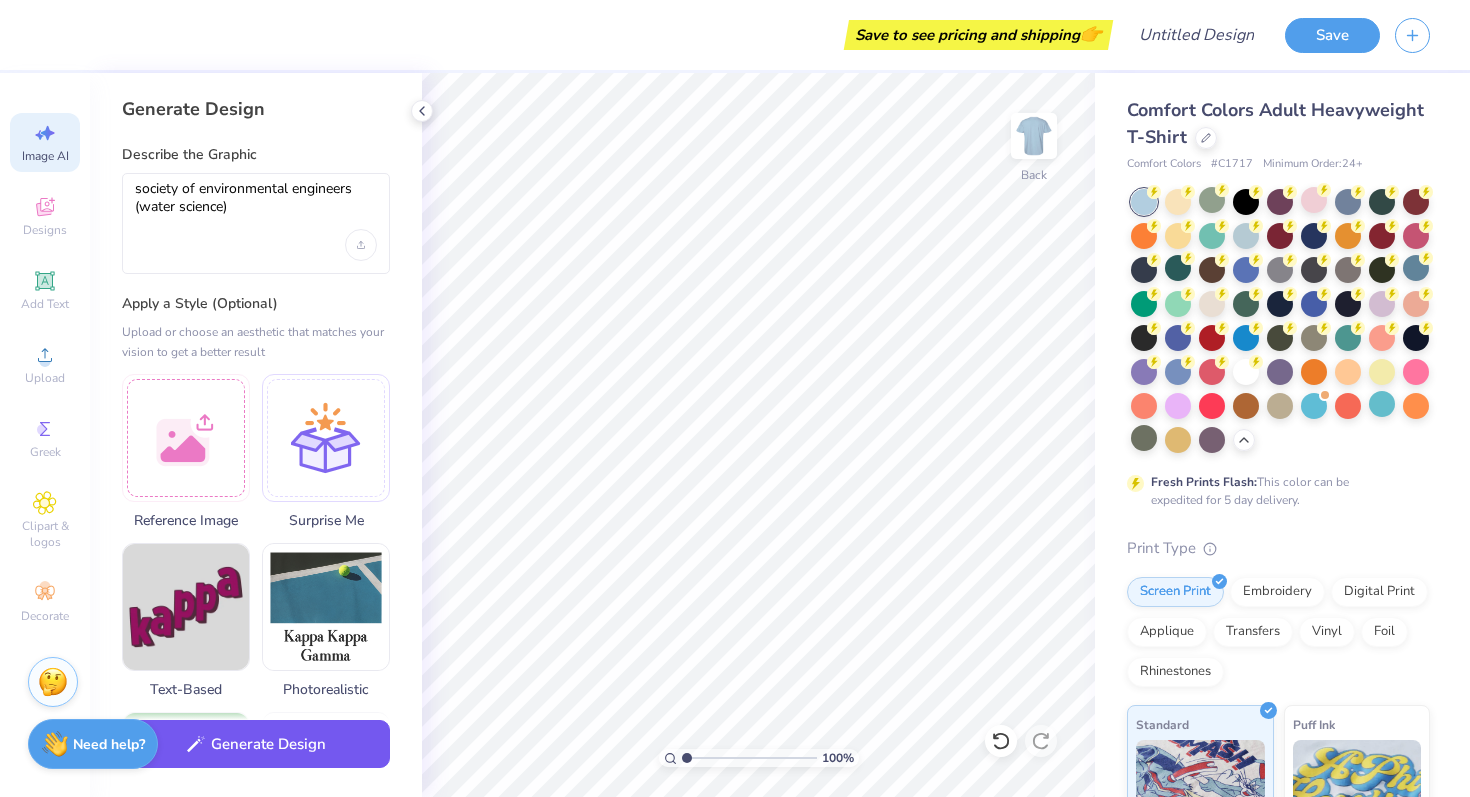 click on "Generate Design" at bounding box center [256, 744] 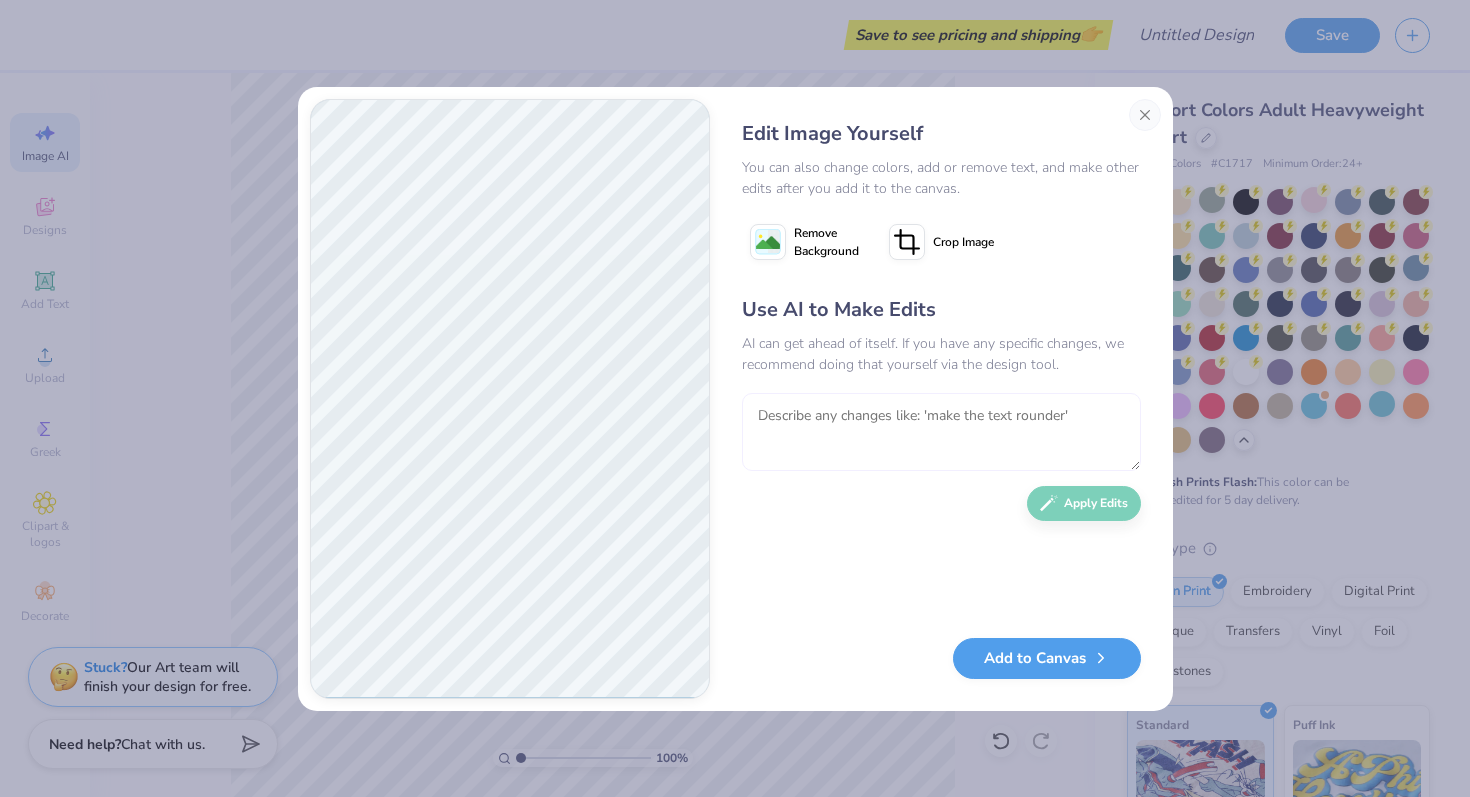 click at bounding box center [941, 432] 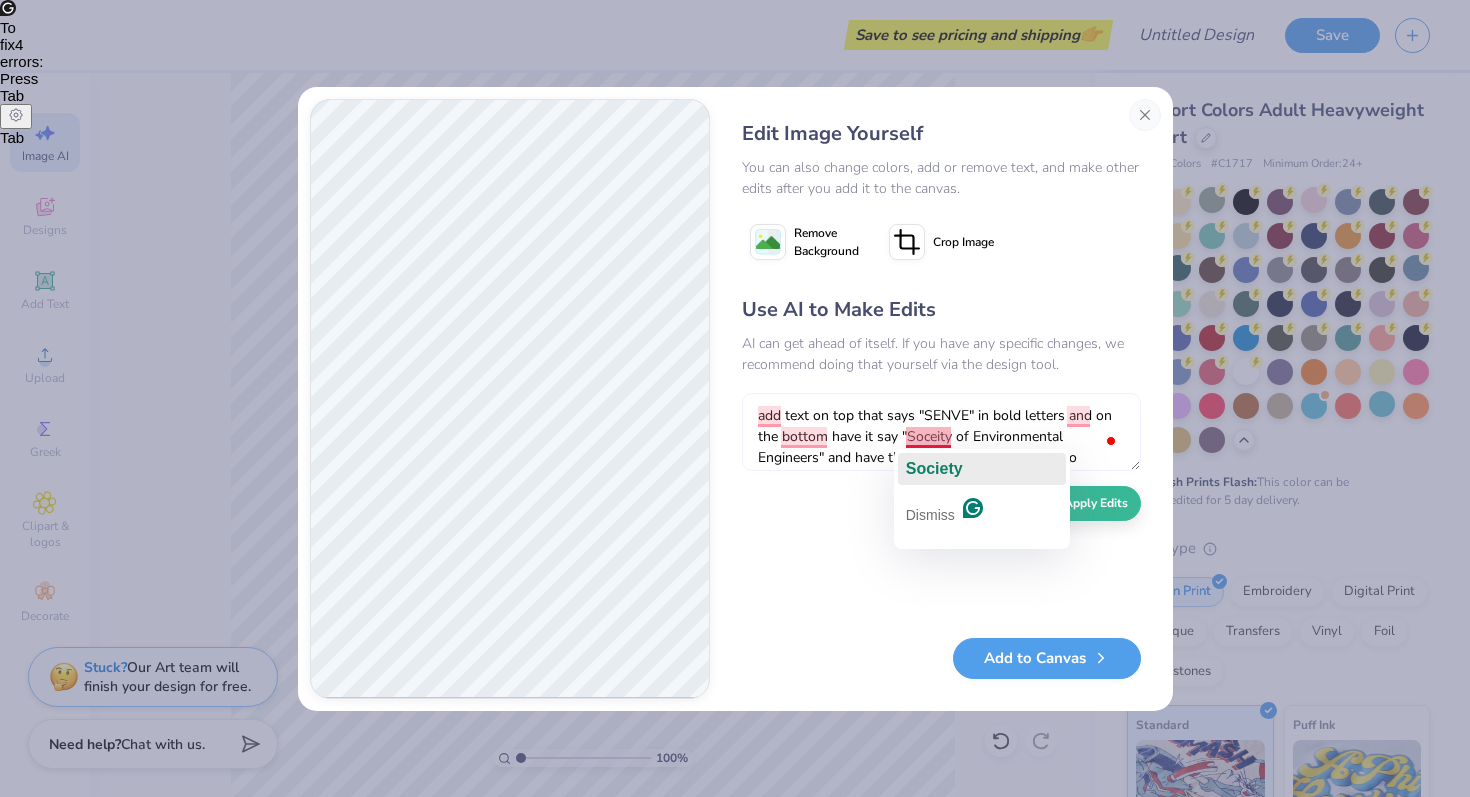 click on "Society" 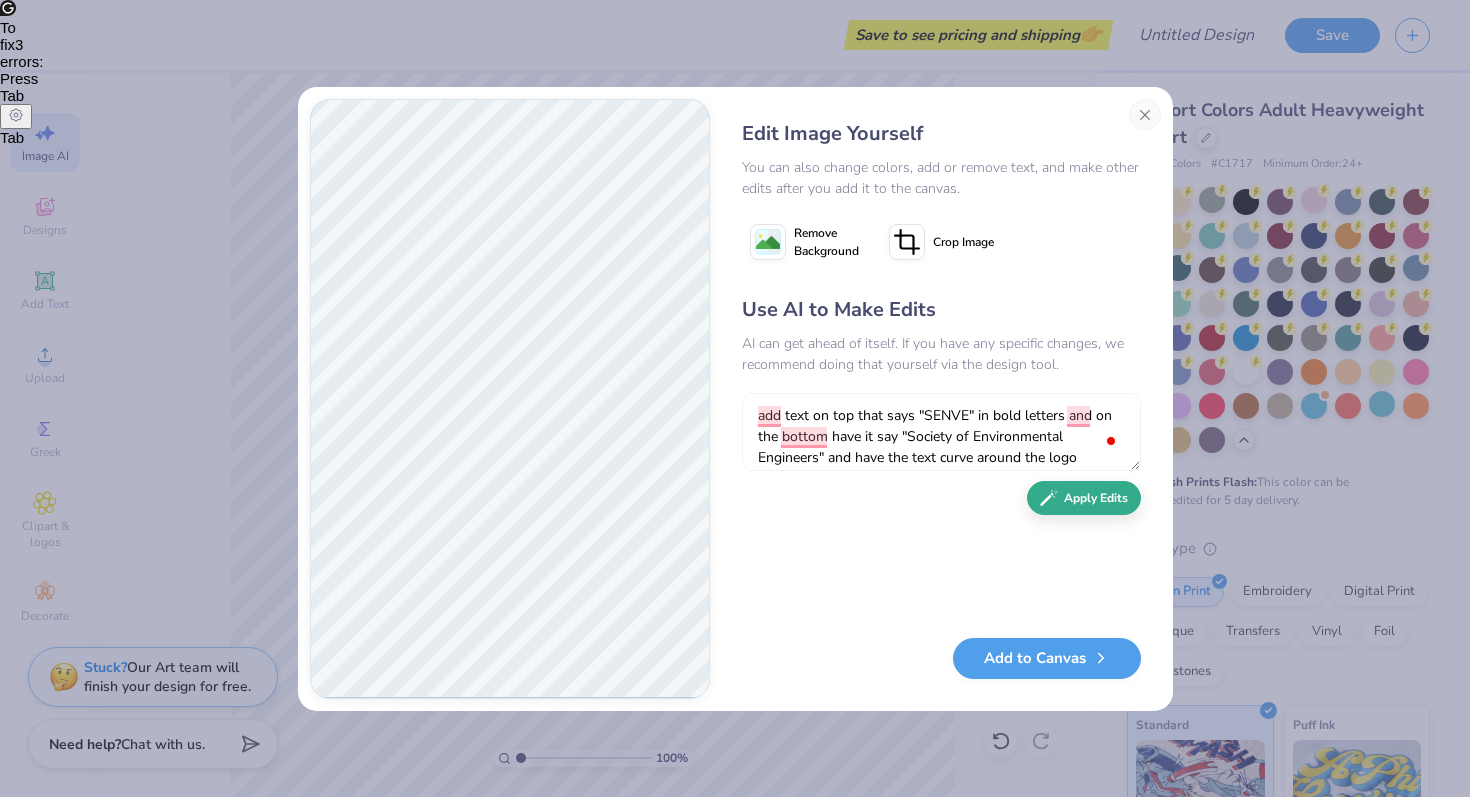 type on "add text on top that says "SENVE" in bold letters and on the bottom have it say "Society of Environmental Engineers" and have the text curve around the logo" 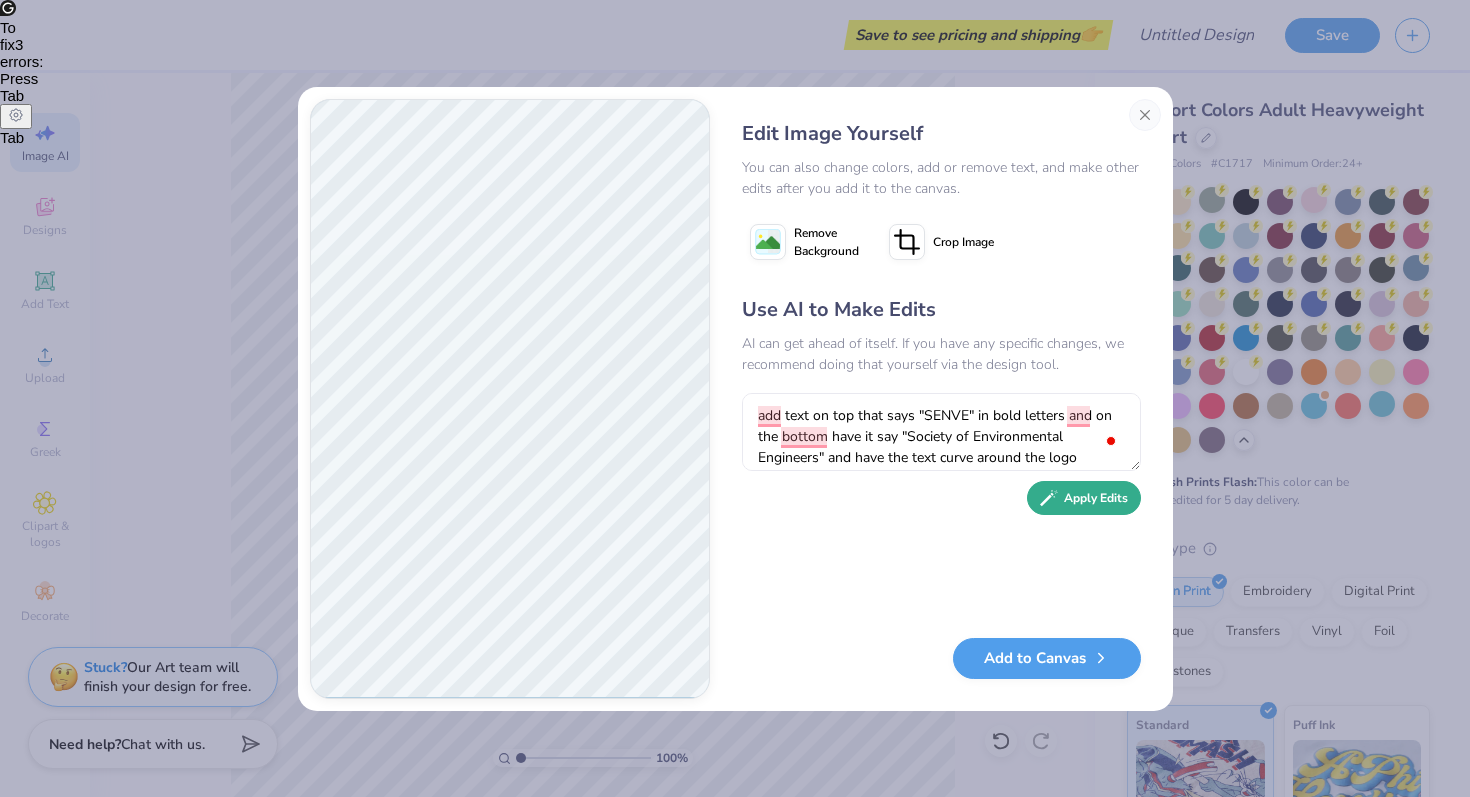 click 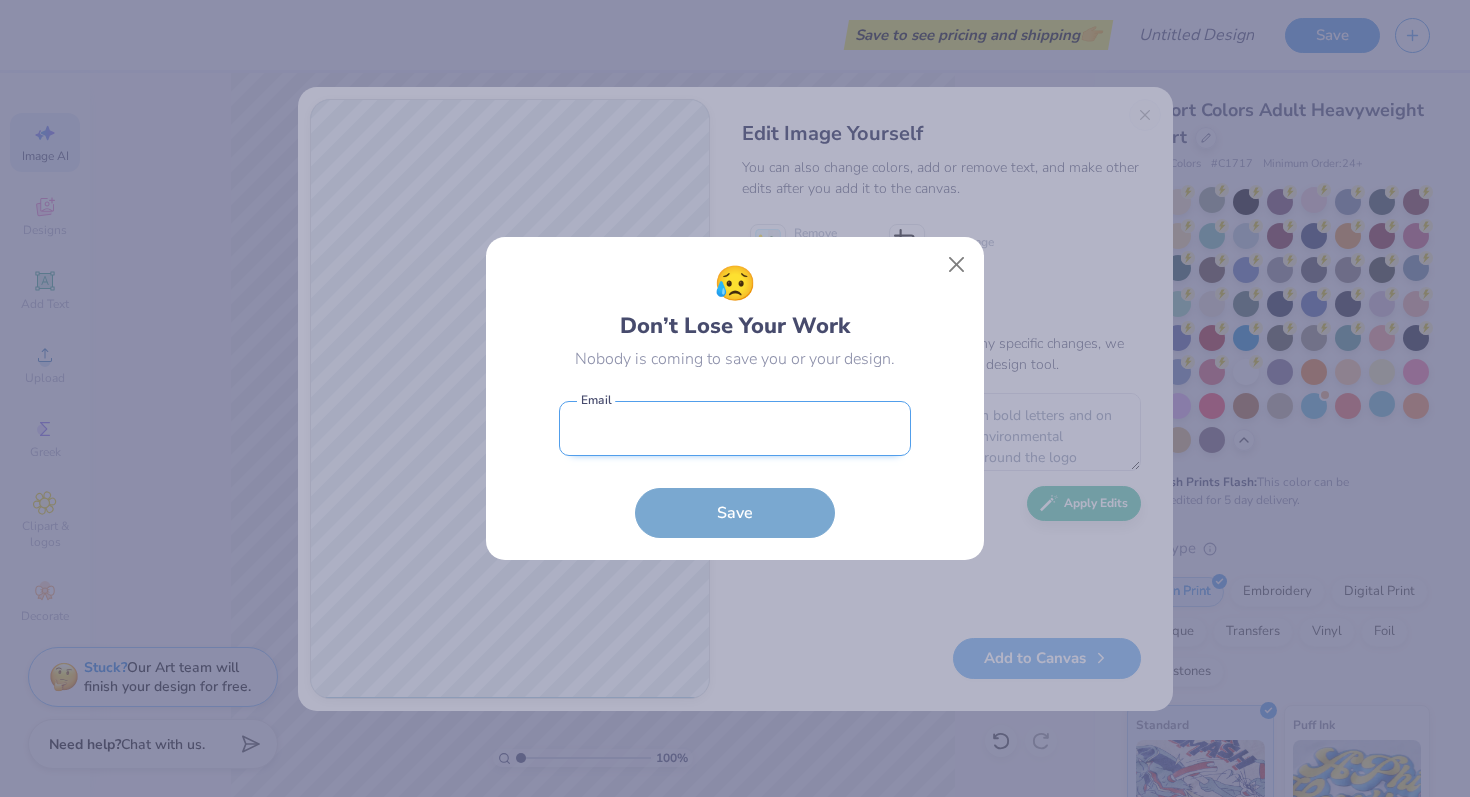 click at bounding box center (735, 428) 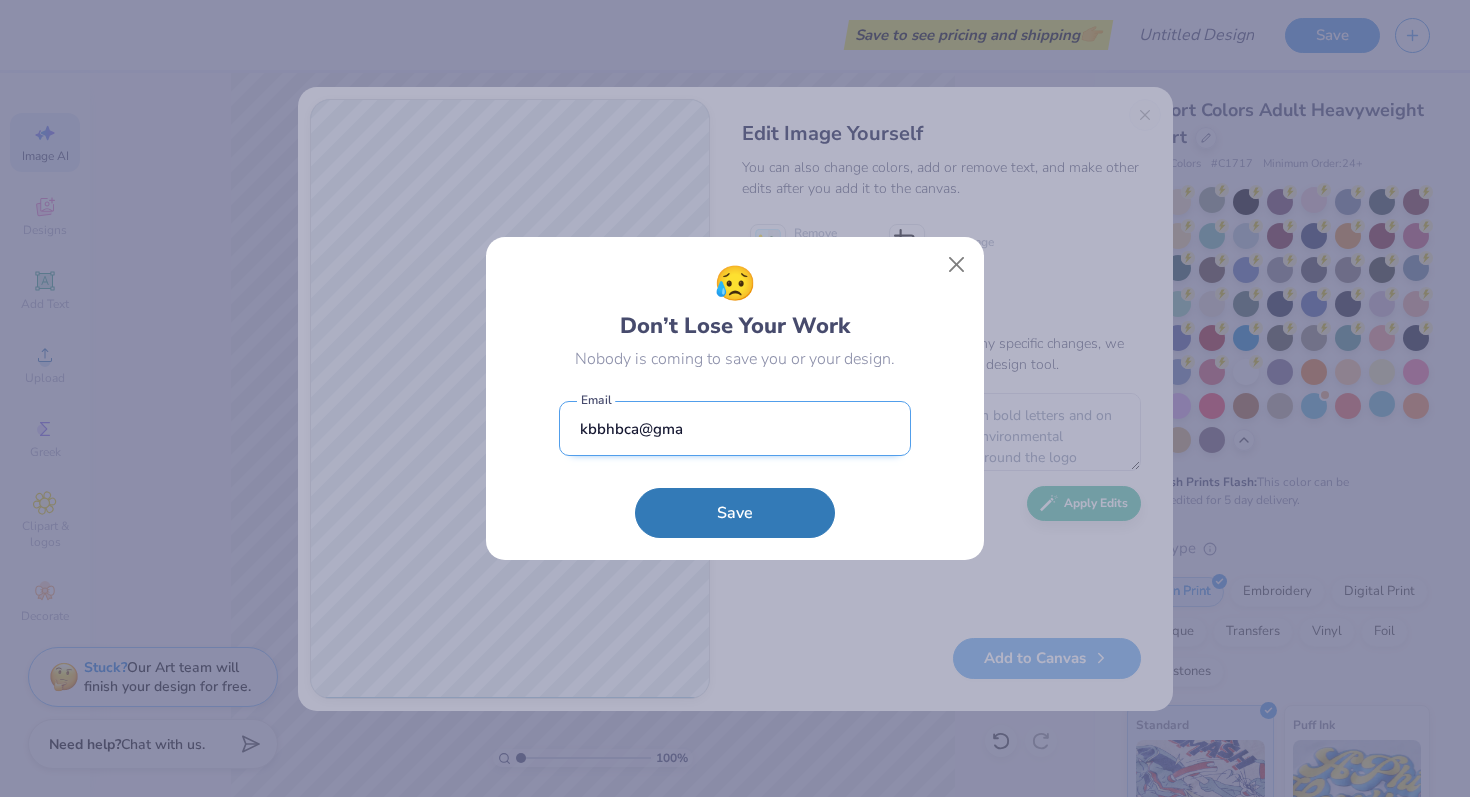 type on "kbbhbca@gmai" 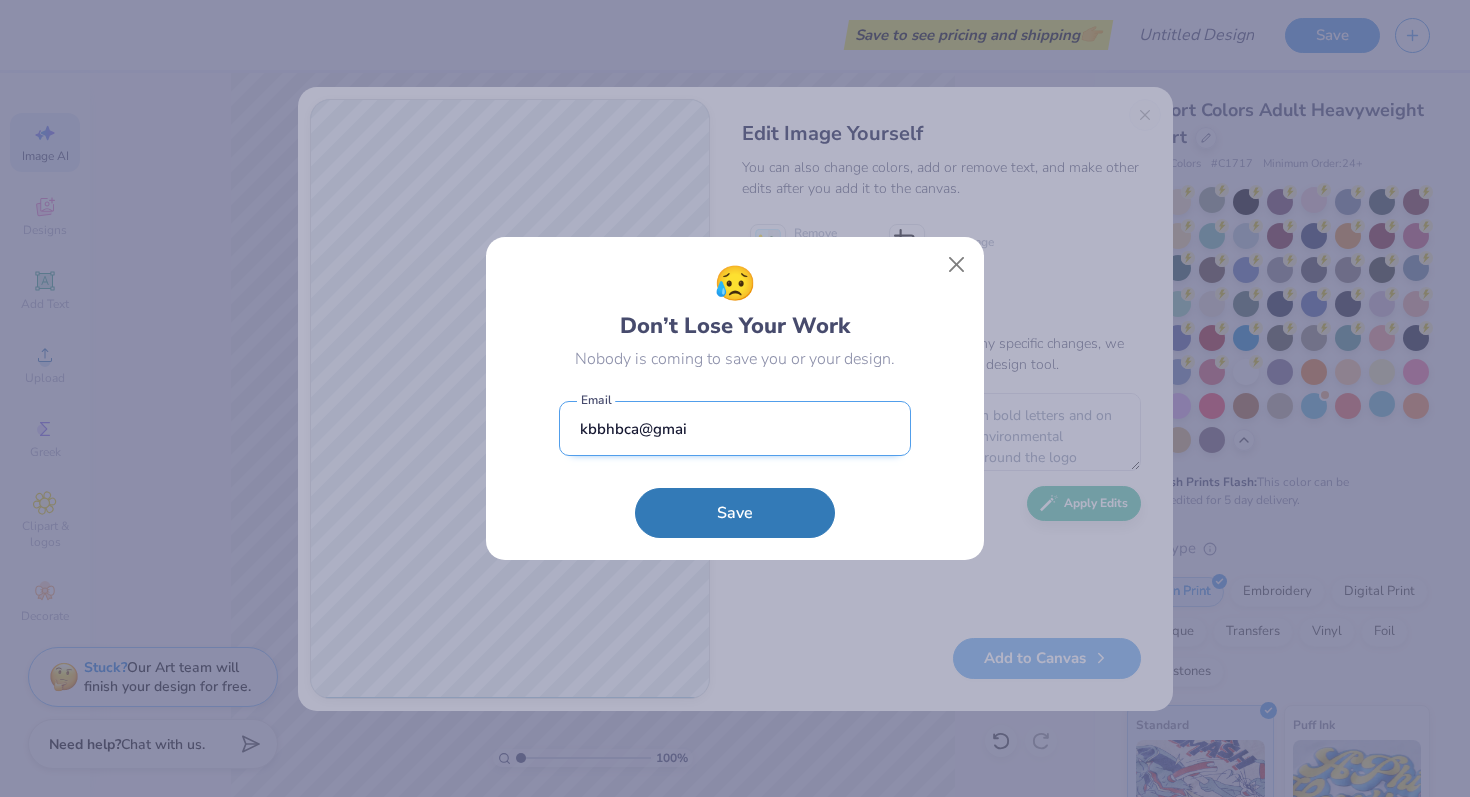 type 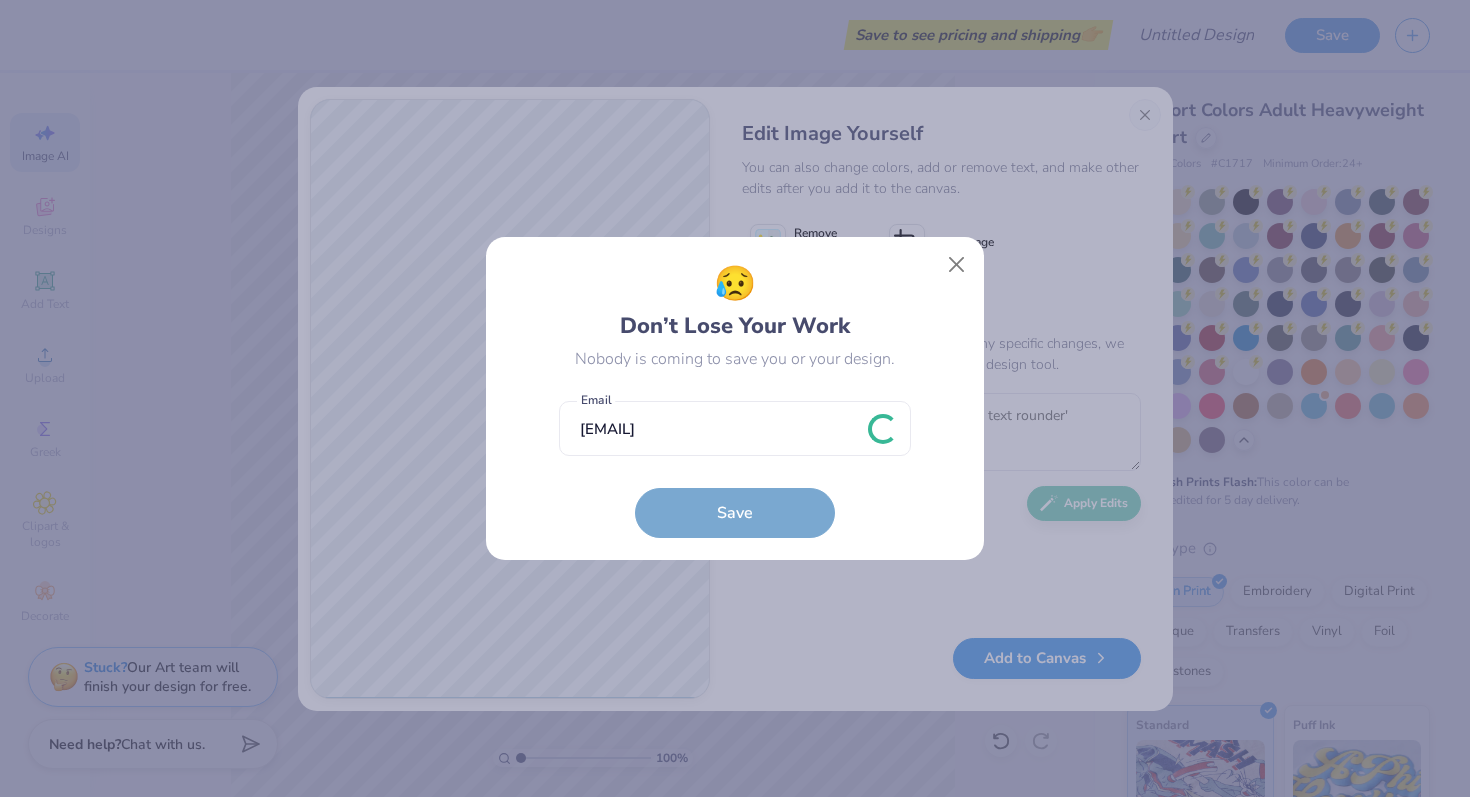 scroll, scrollTop: 0, scrollLeft: 0, axis: both 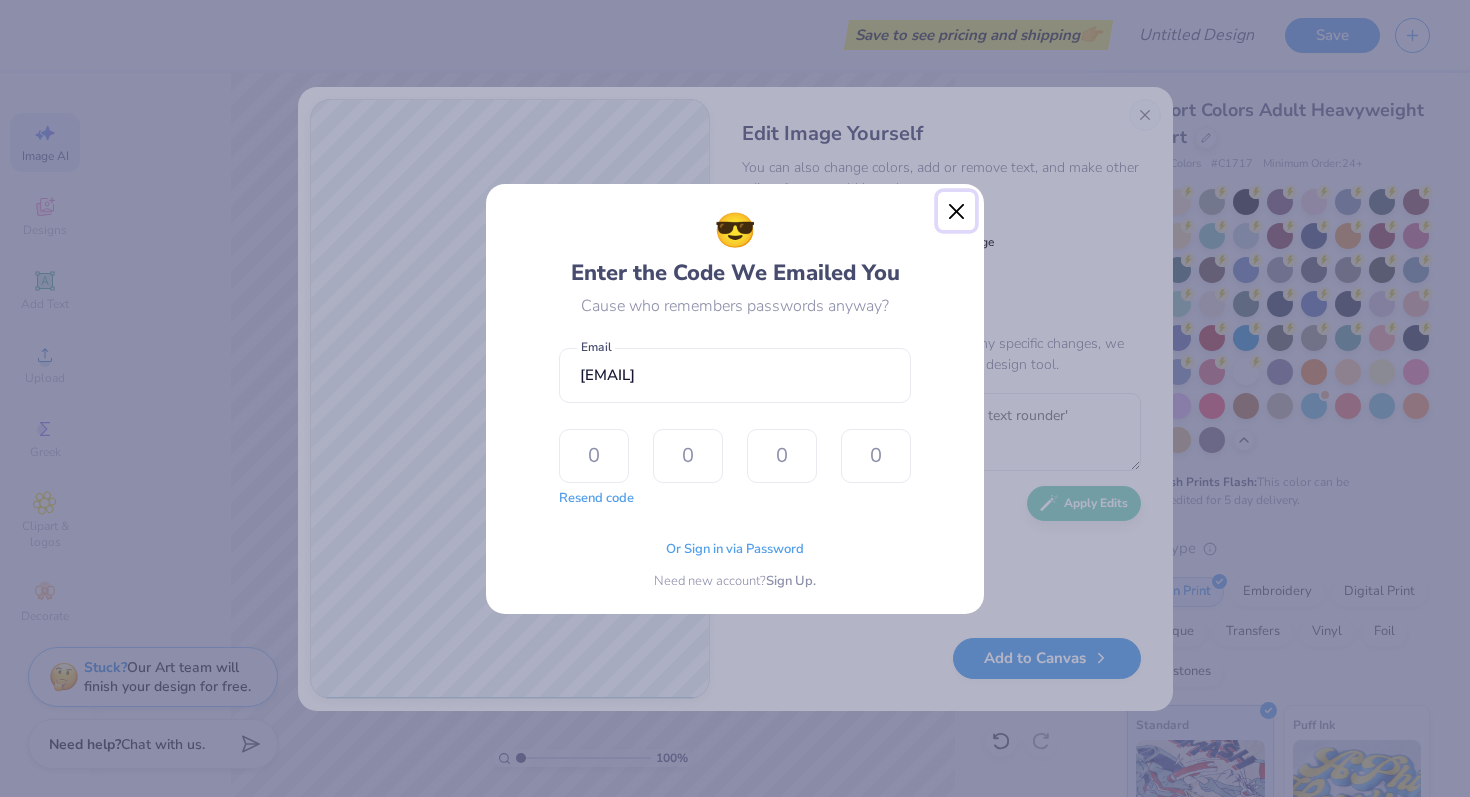 click at bounding box center (957, 211) 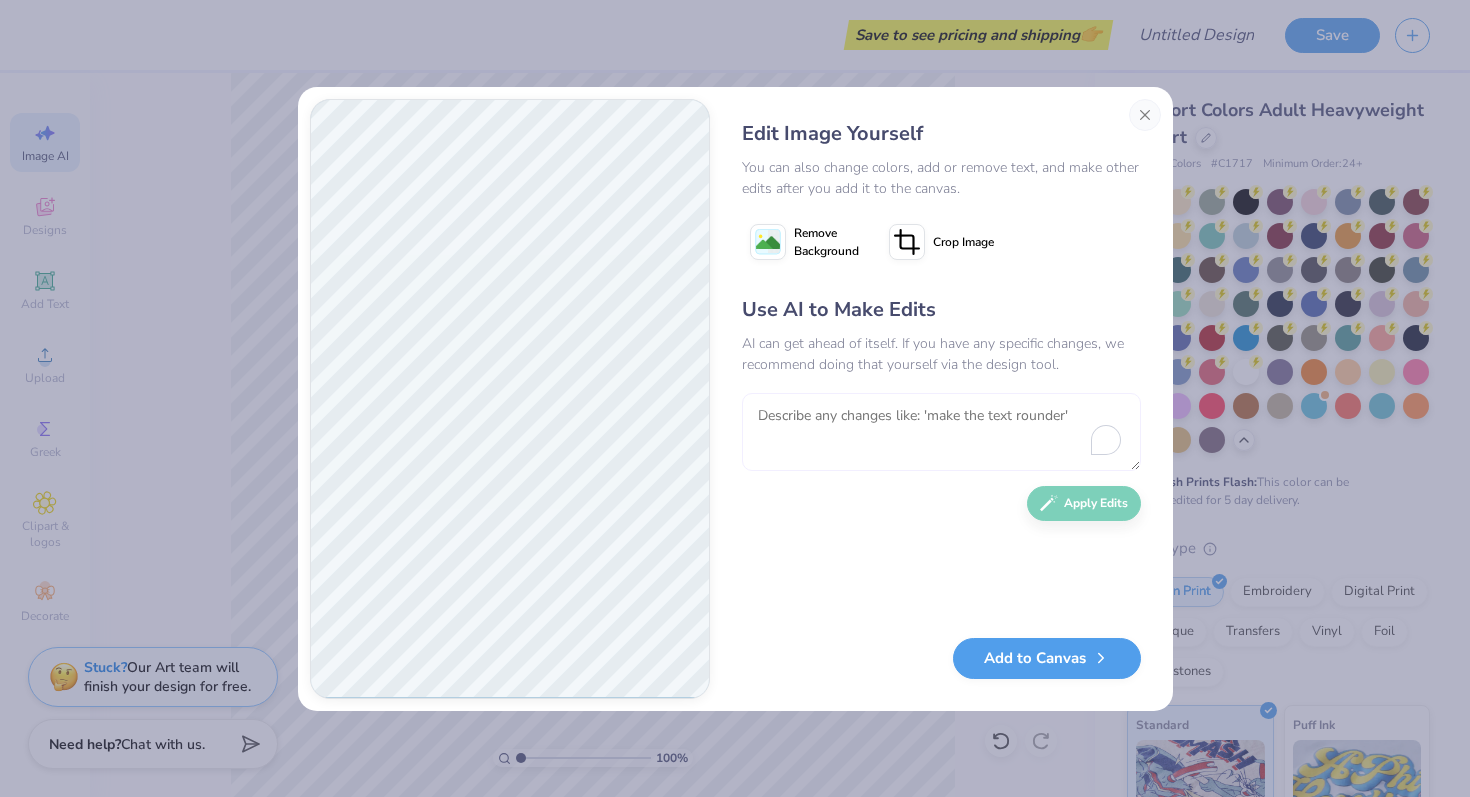 click at bounding box center (941, 432) 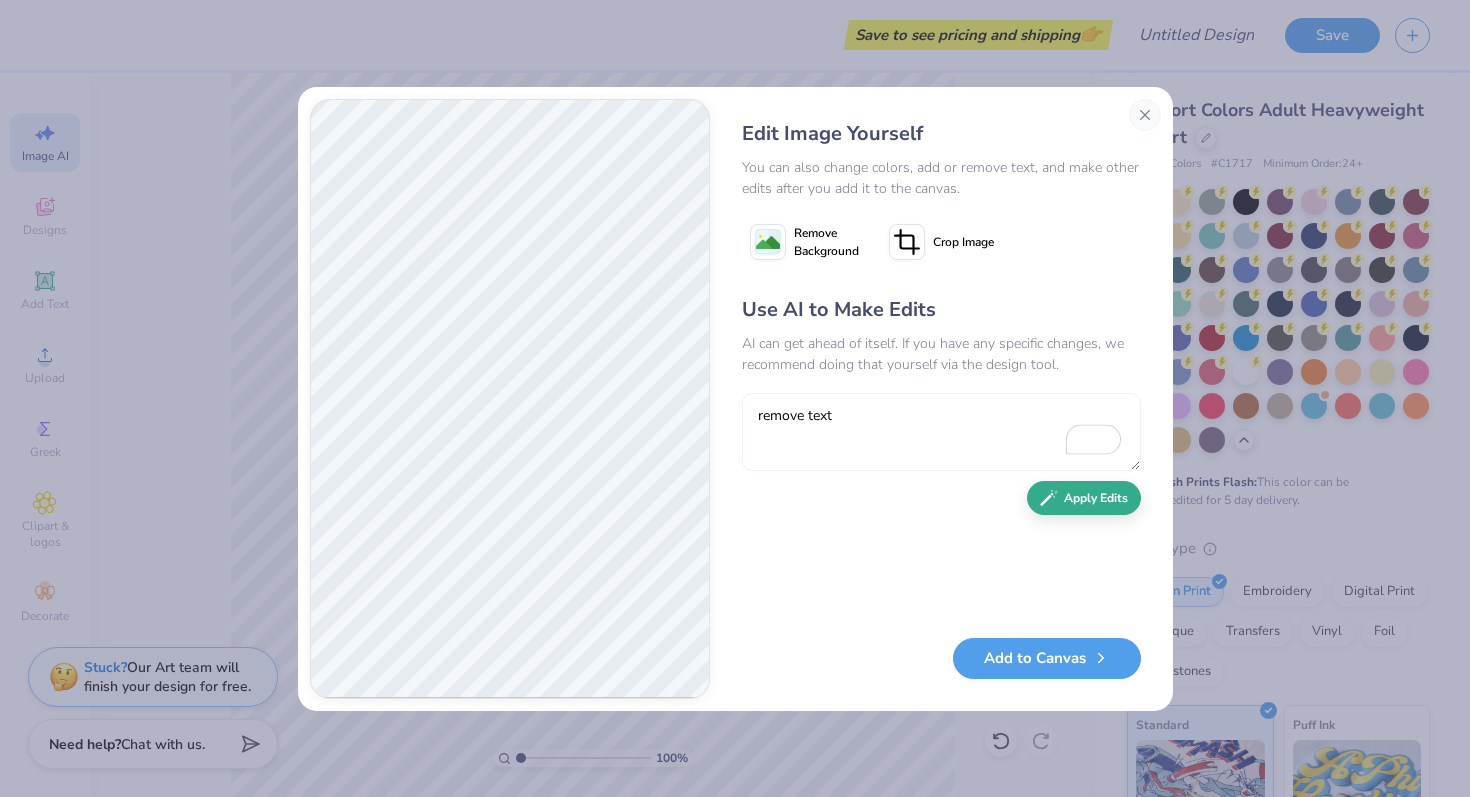 type on "remove text" 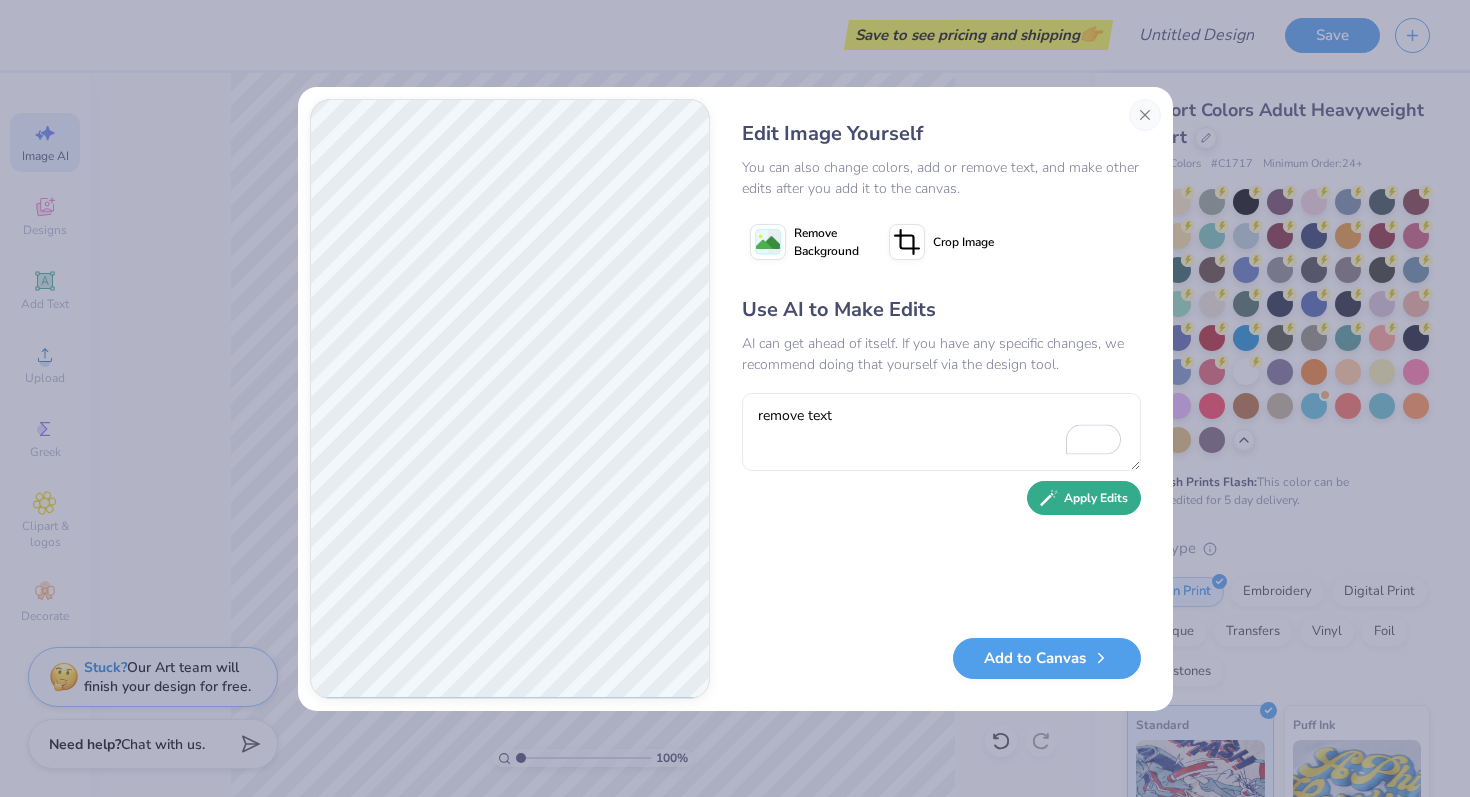 click on "Apply Edits" at bounding box center (1084, 498) 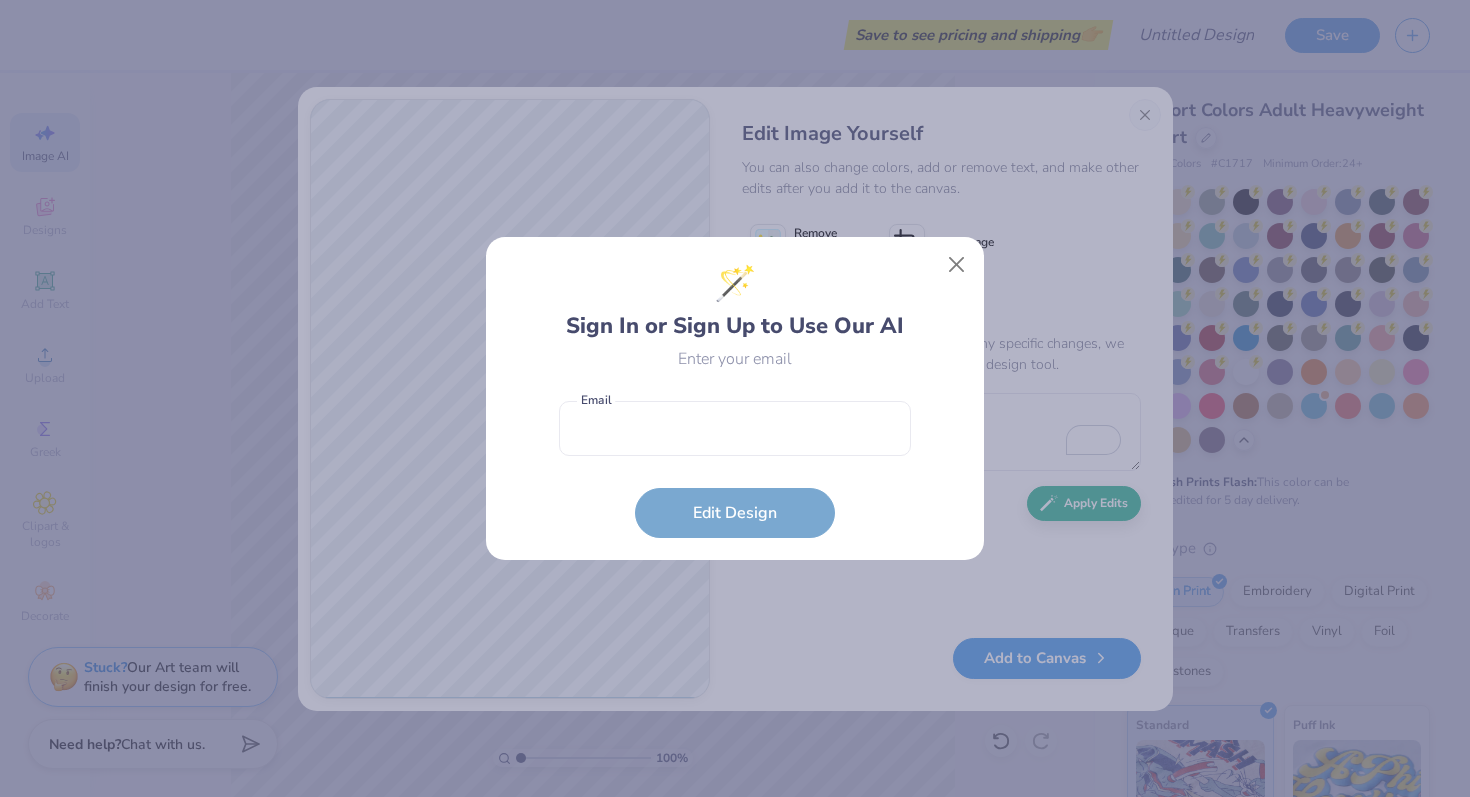 click on "Email is a required field Email Edit Design" at bounding box center (735, 464) 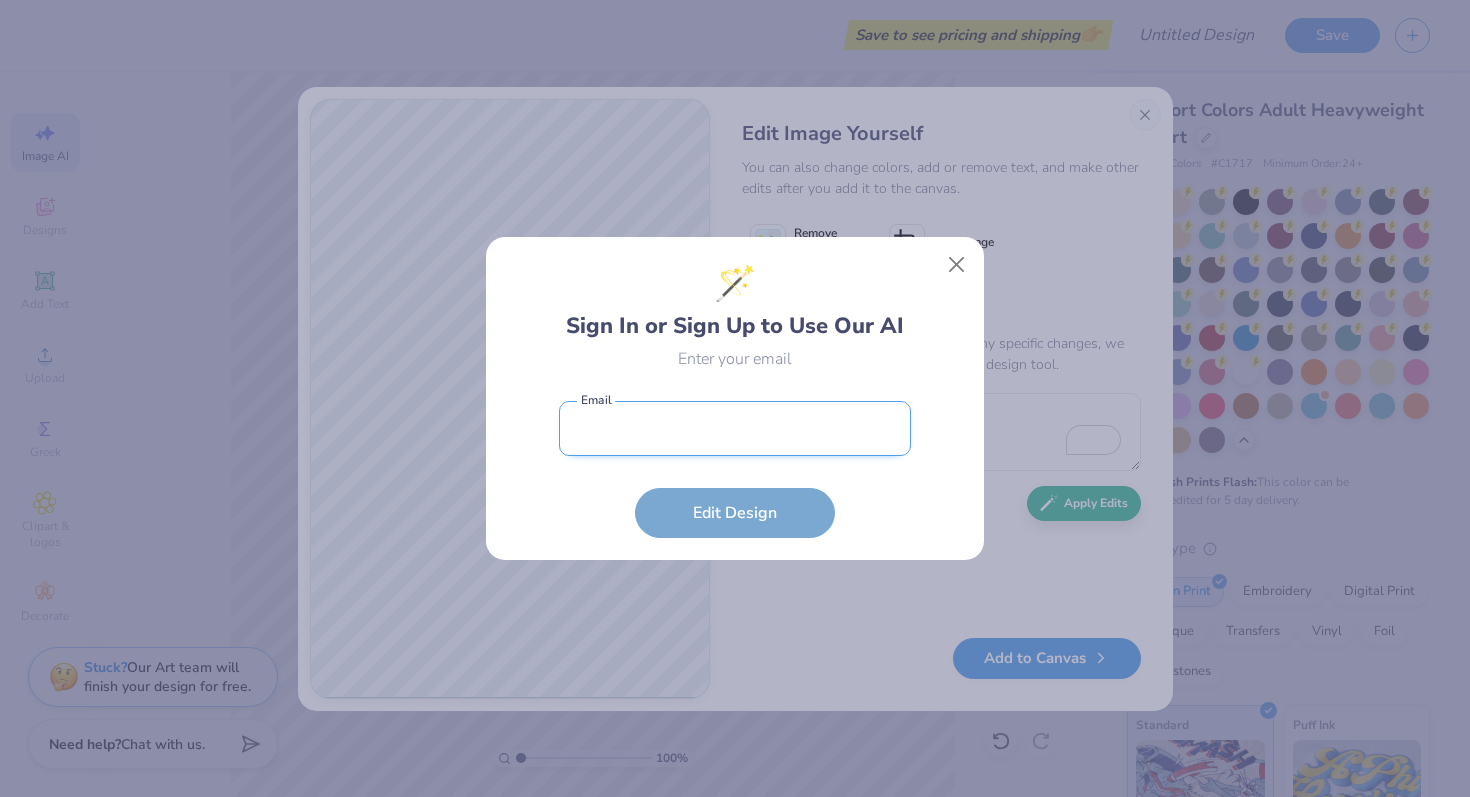 click at bounding box center [735, 428] 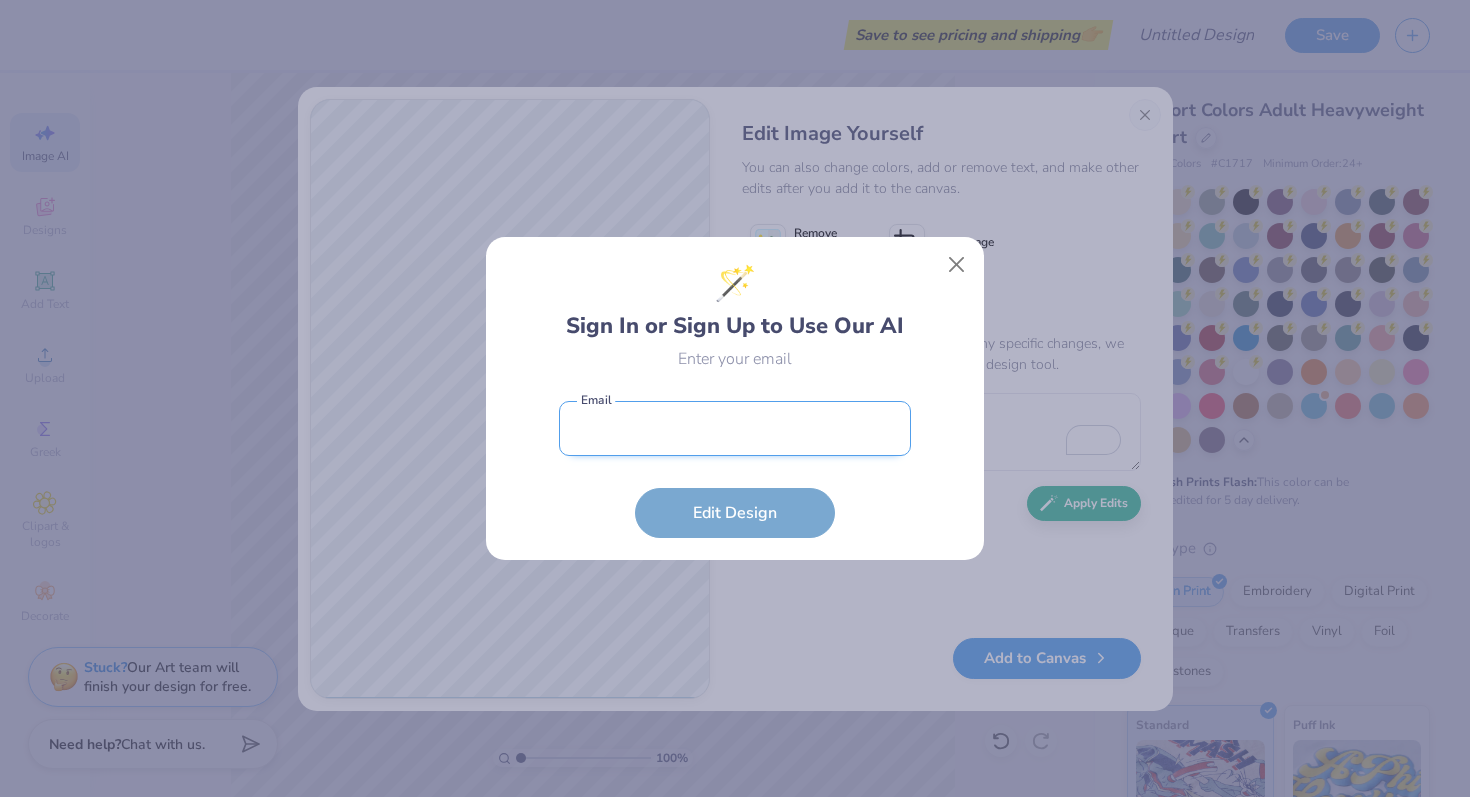 type on "[EMAIL]" 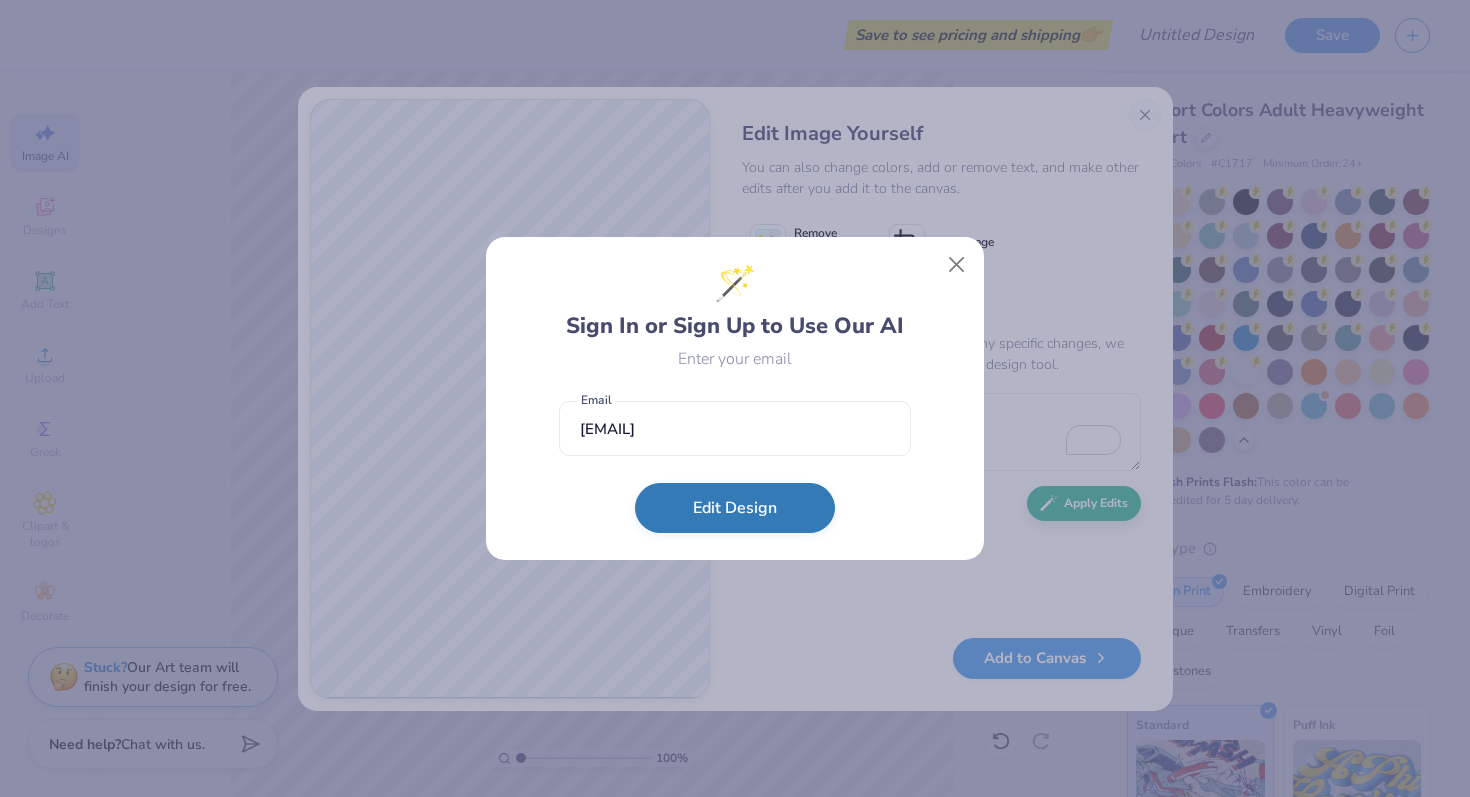 click on "Edit Design" at bounding box center [735, 508] 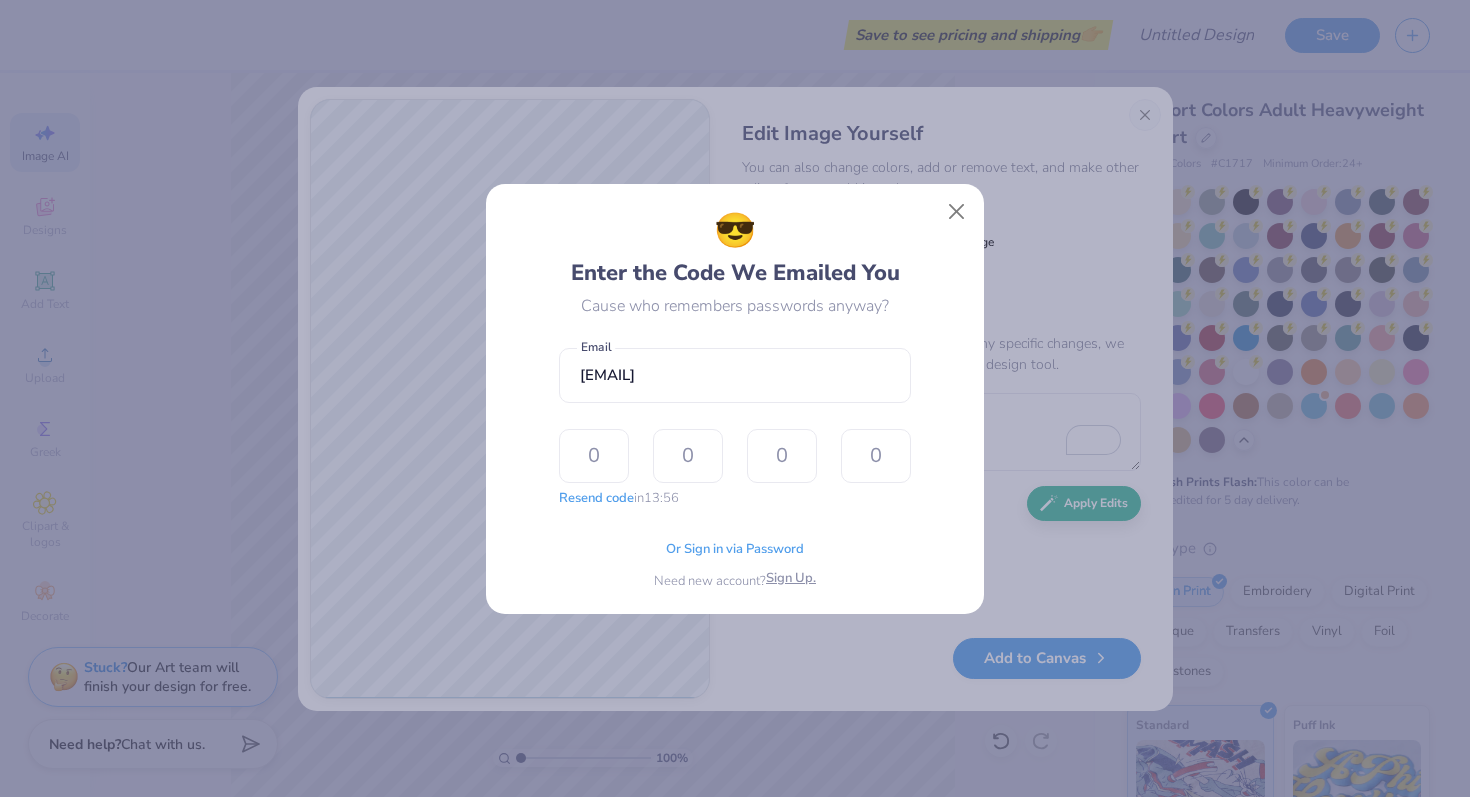 click on "Sign Up." at bounding box center (791, 579) 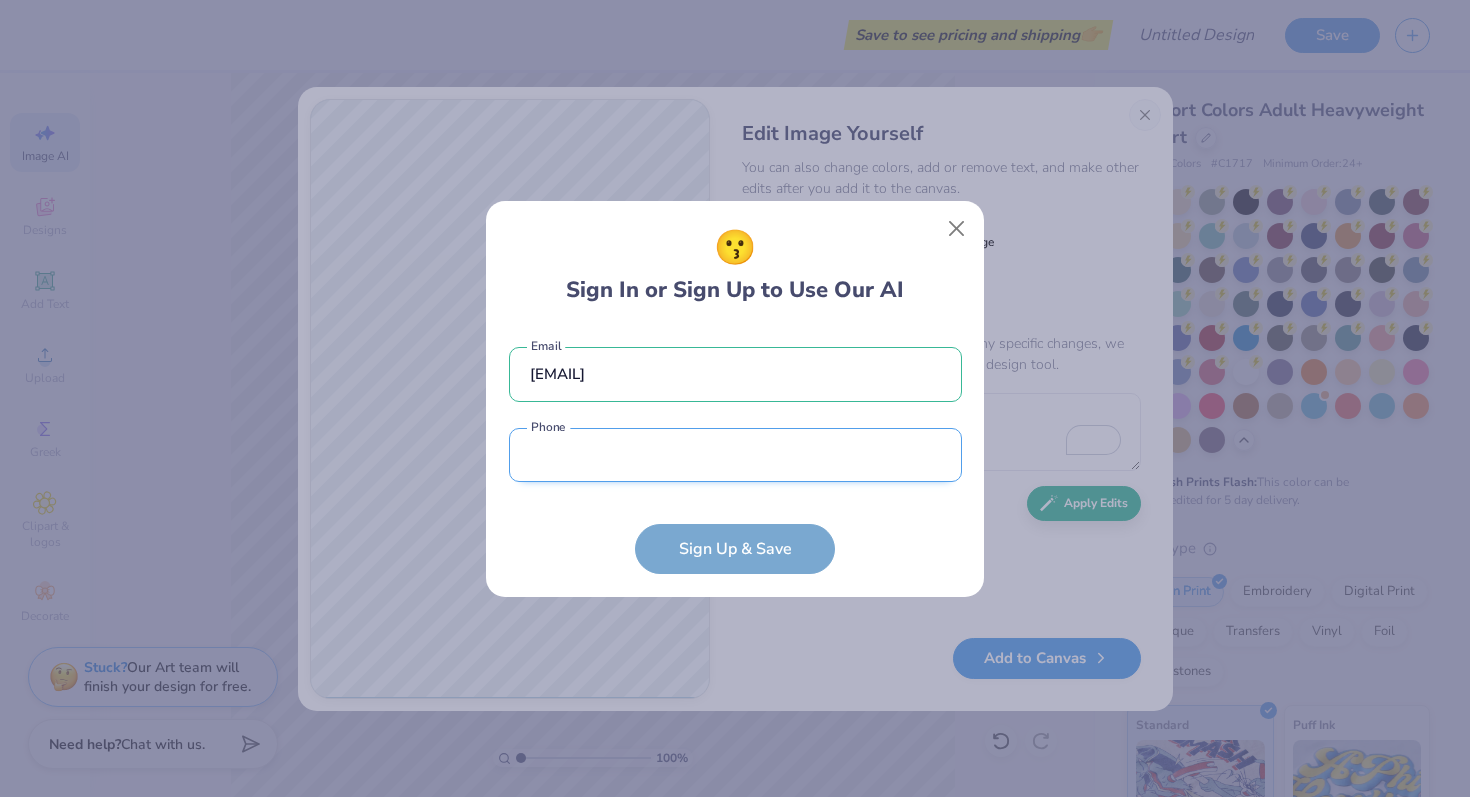 click at bounding box center (735, 455) 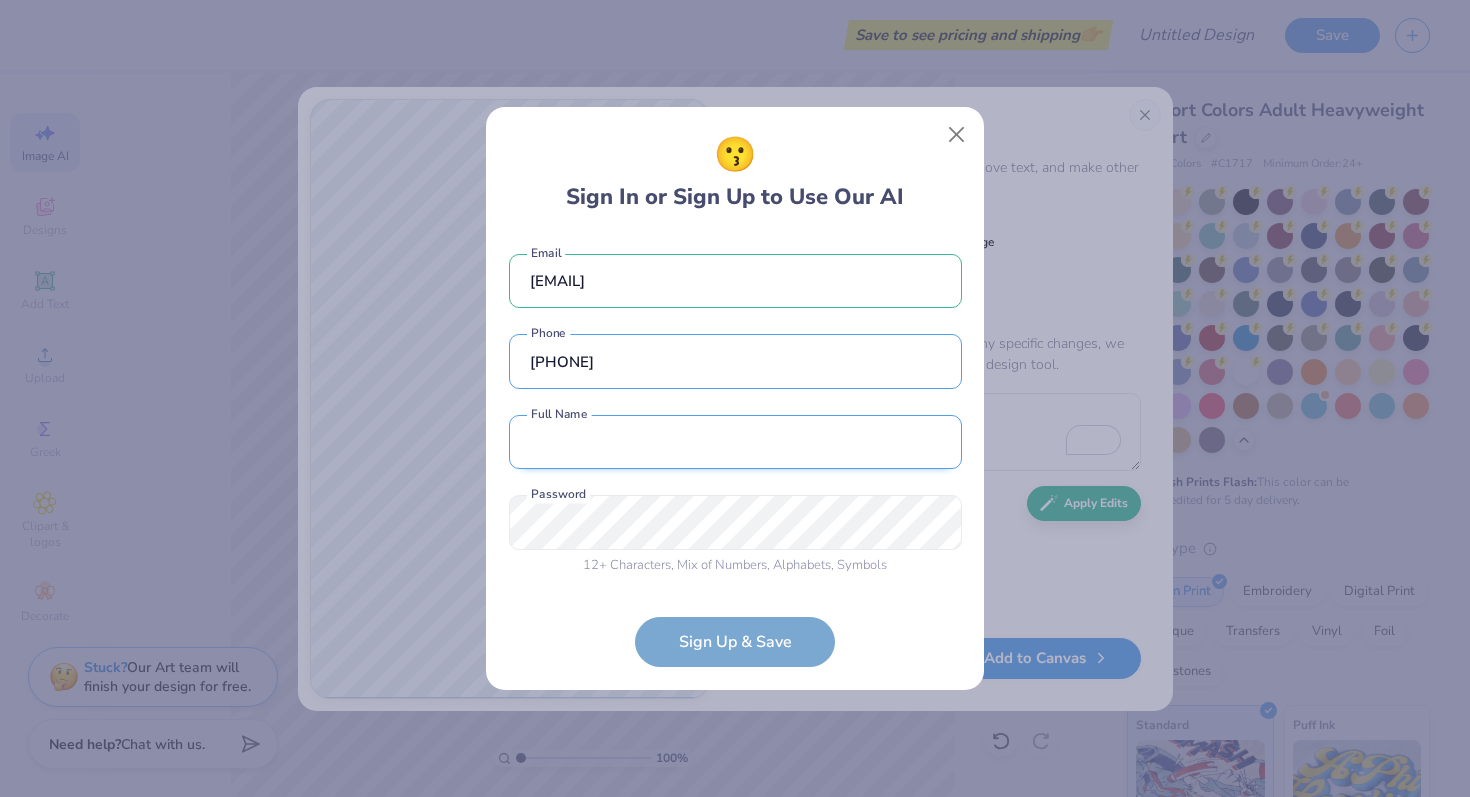 type on "([PHONE])" 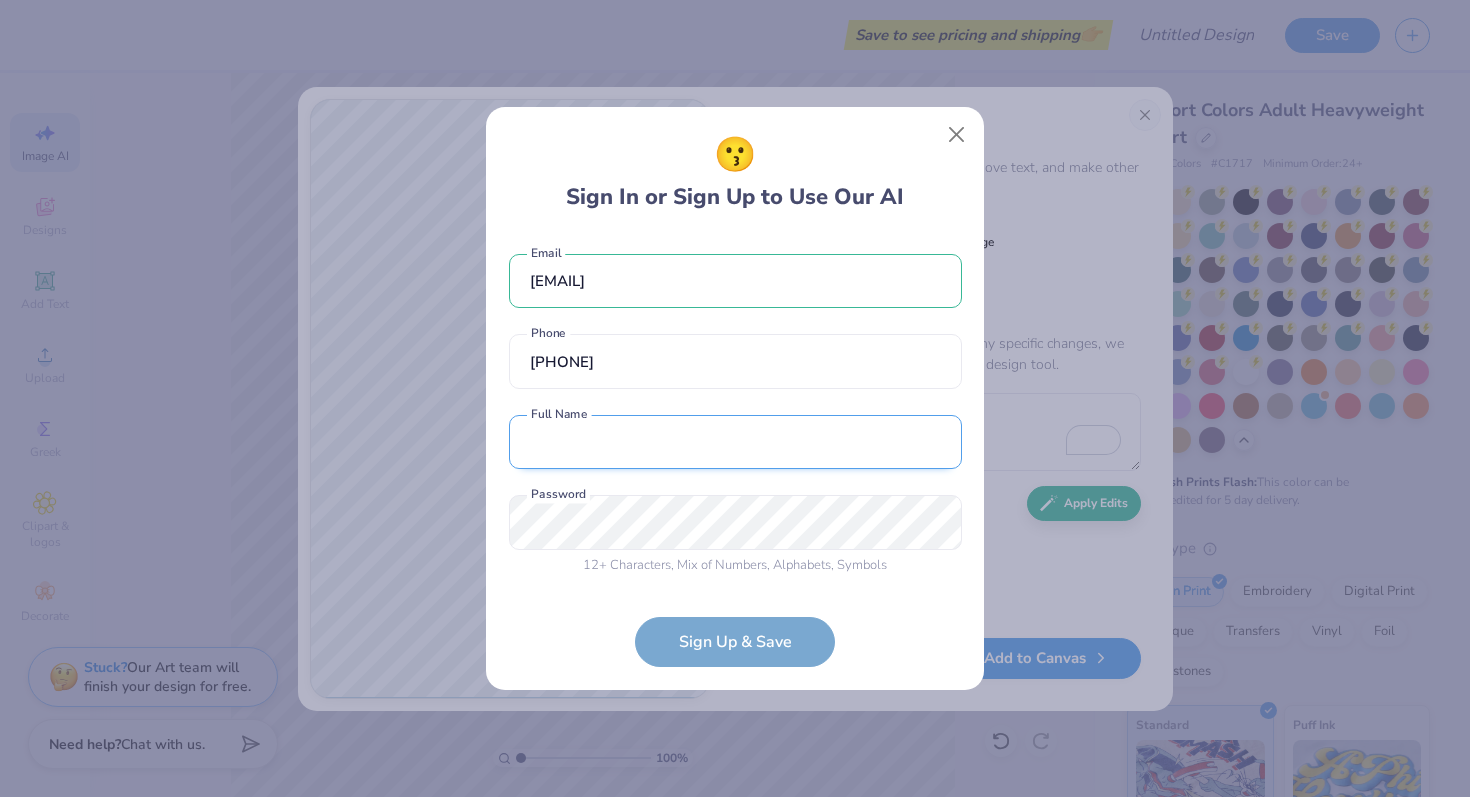 click at bounding box center (735, 442) 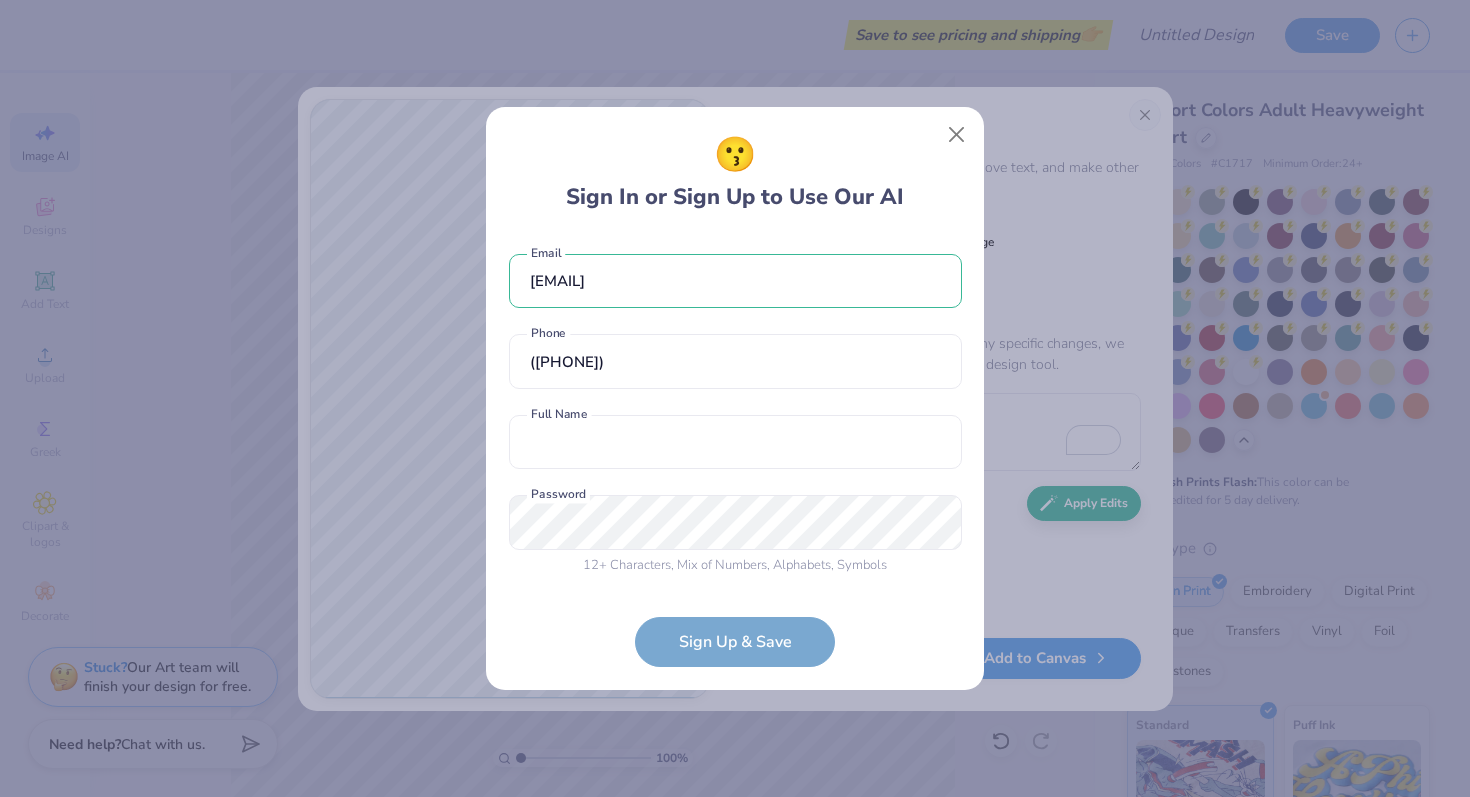 select on "4" 